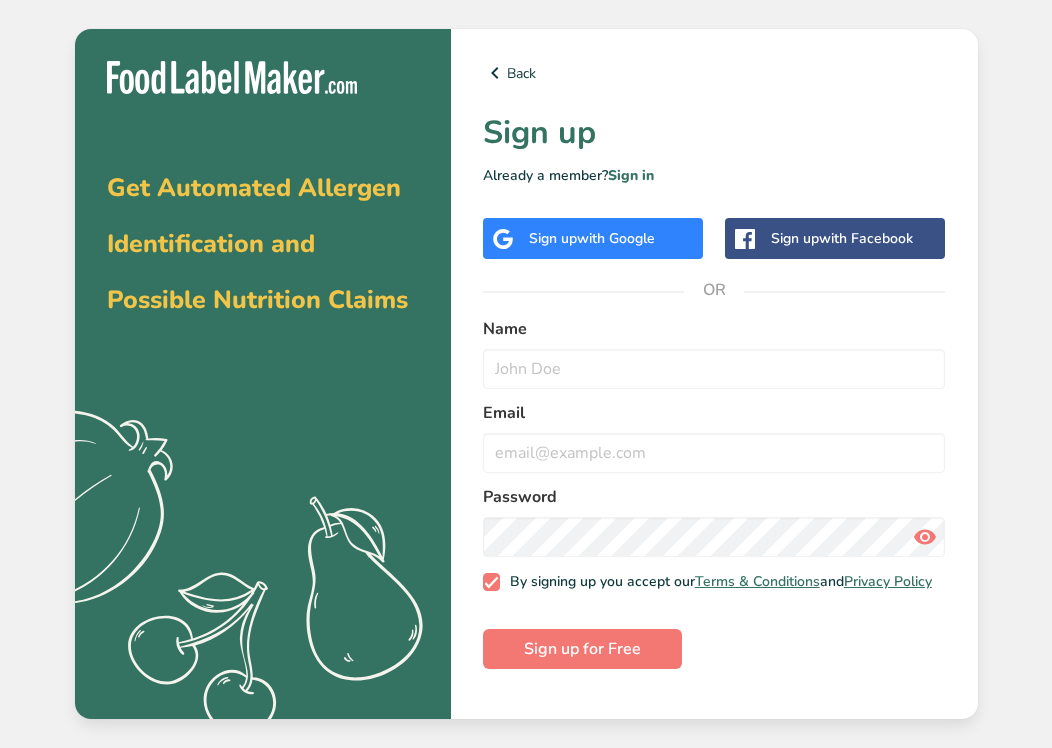 scroll, scrollTop: 0, scrollLeft: 0, axis: both 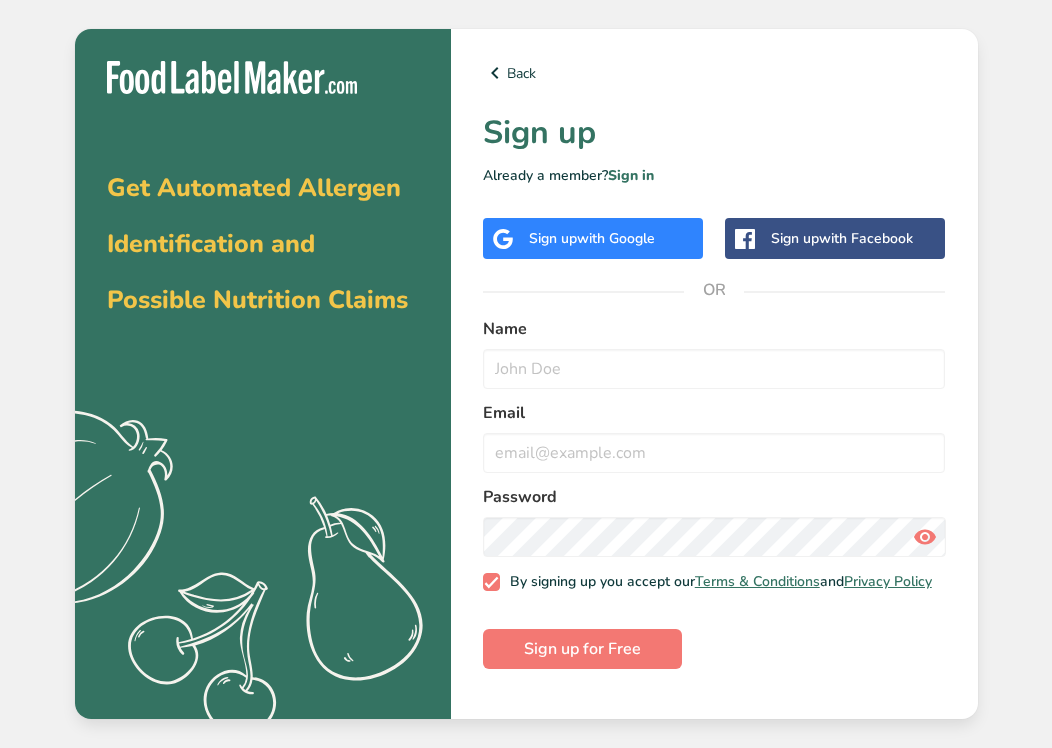 click on "Sign up  with Google" at bounding box center [593, 238] 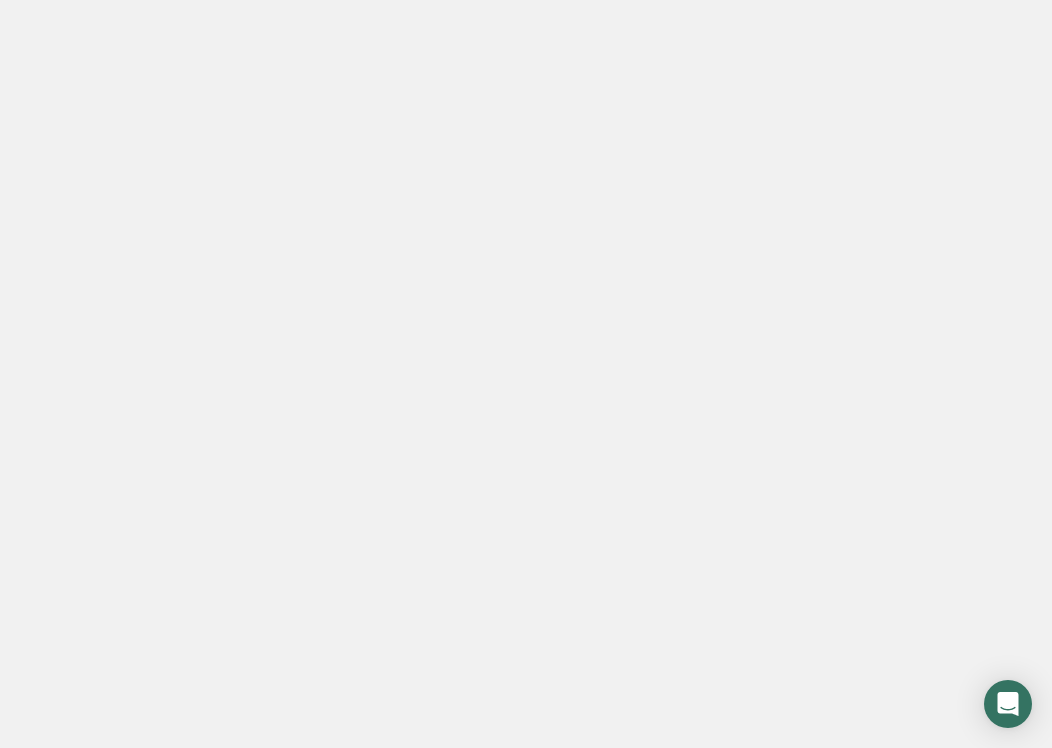 scroll, scrollTop: 0, scrollLeft: 0, axis: both 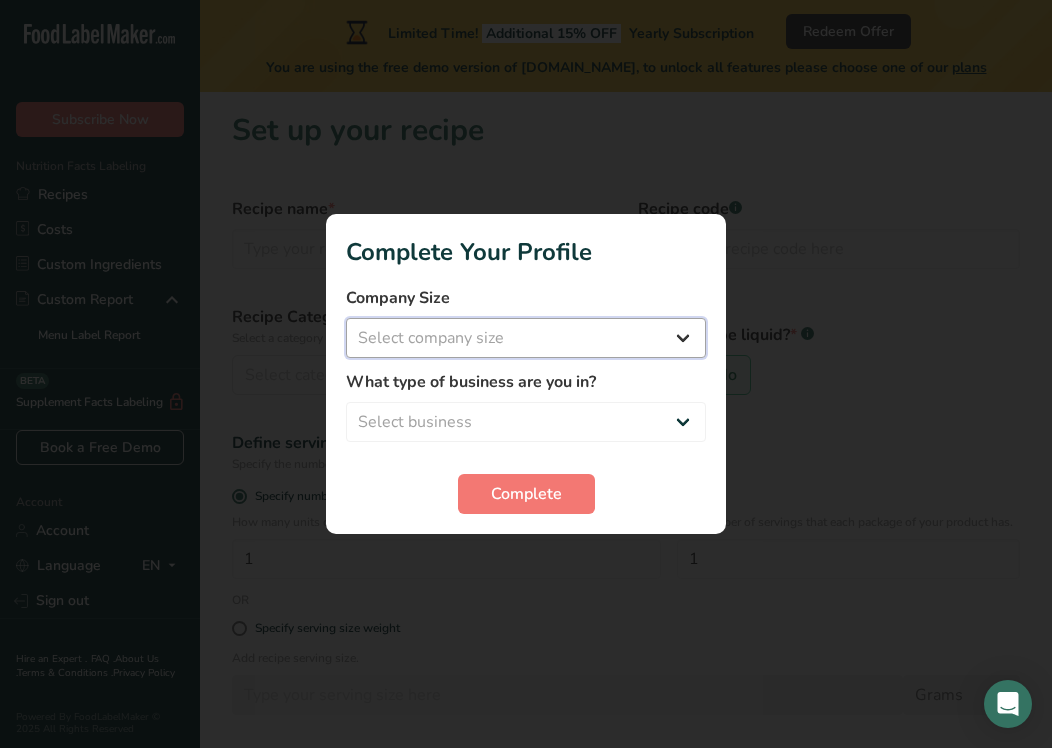 click on "Select company size
Fewer than 10 Employees
10 to 50 Employees
51 to 500 Employees
Over 500 Employees" at bounding box center [526, 338] 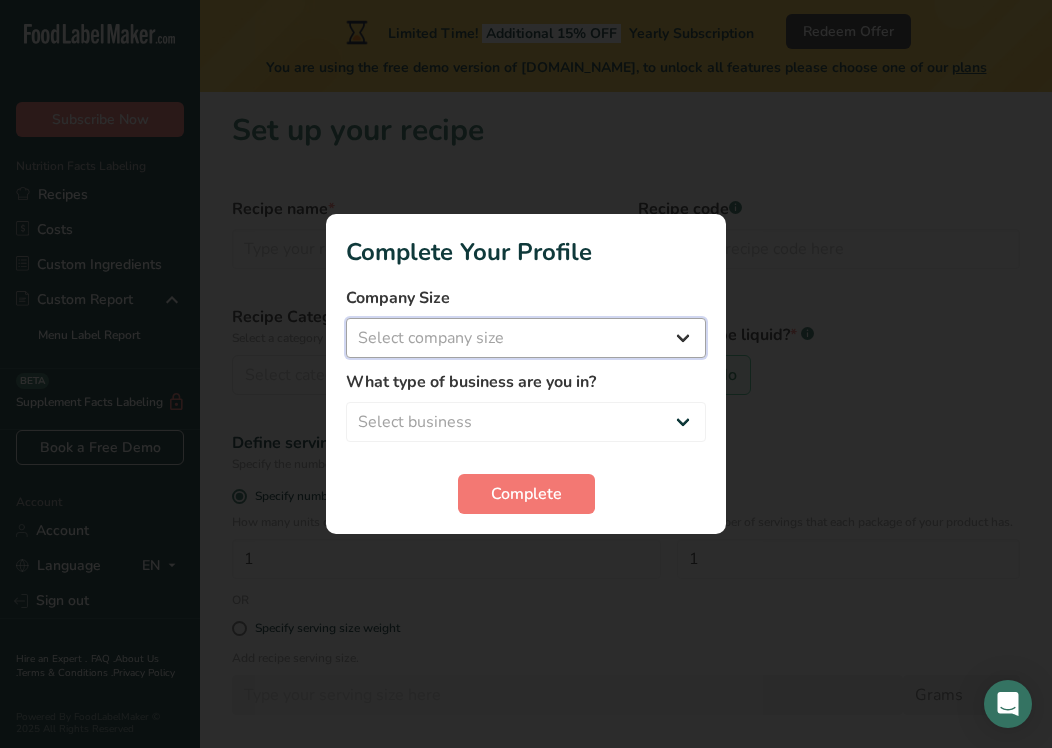 select on "1" 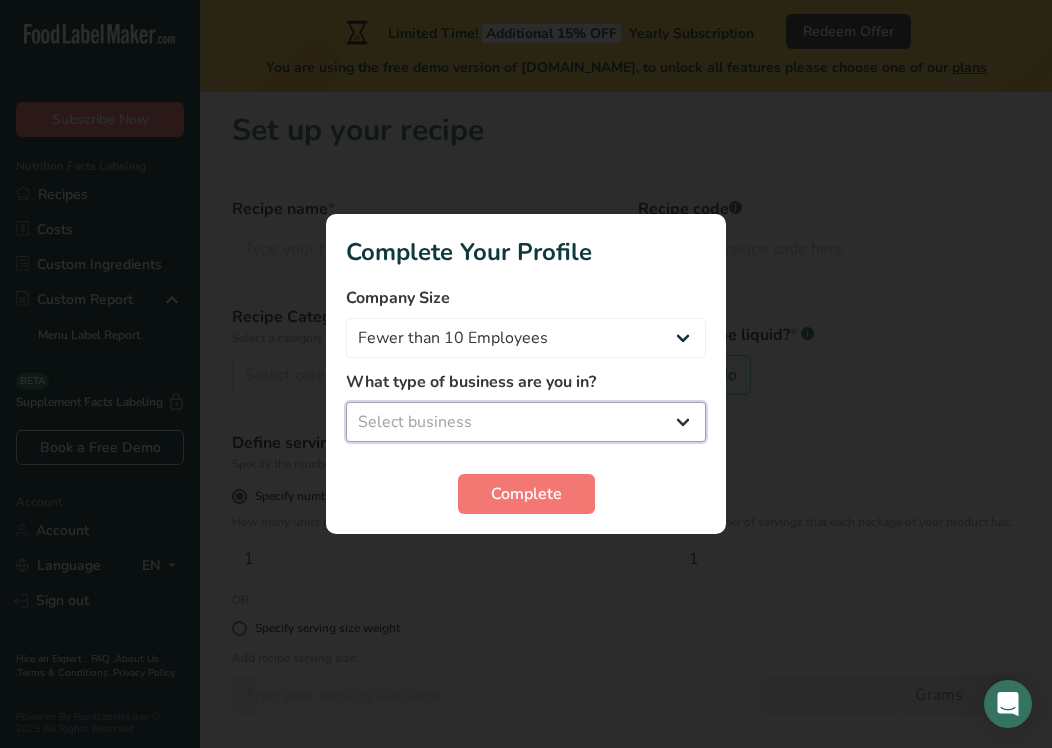 click on "Select business
Packaged Food Manufacturer
Restaurant & Cafe
Bakery
Meal Plans & Catering Company
Nutritionist
Food Blogger
Personal Trainer
Other" at bounding box center [526, 422] 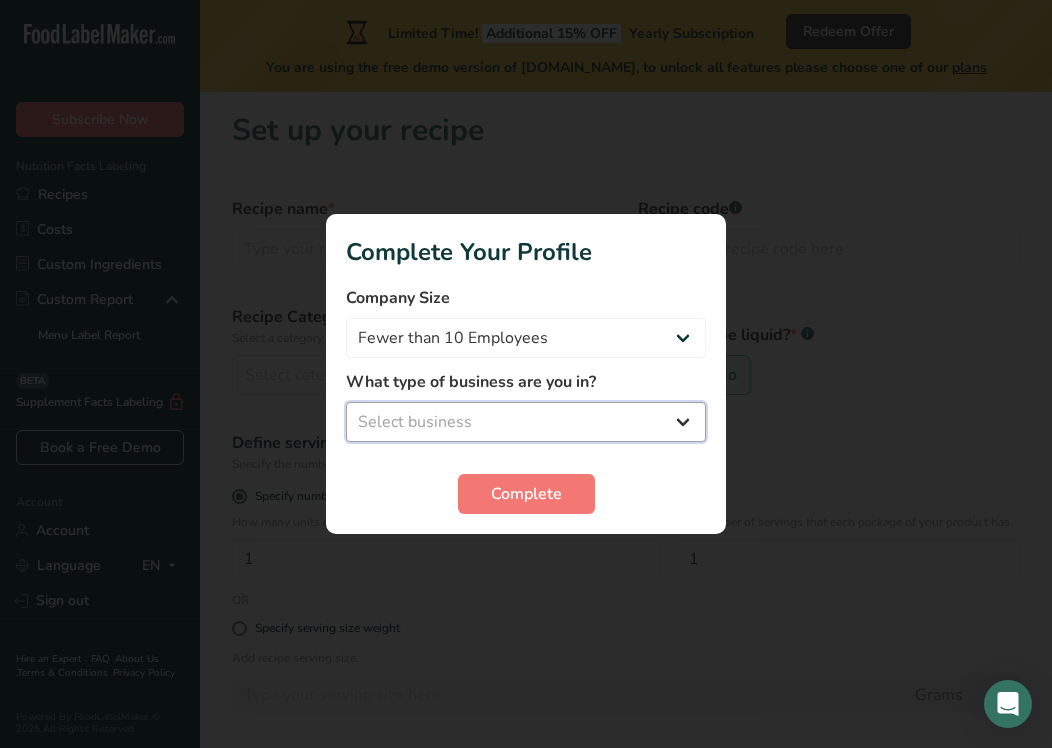 select on "8" 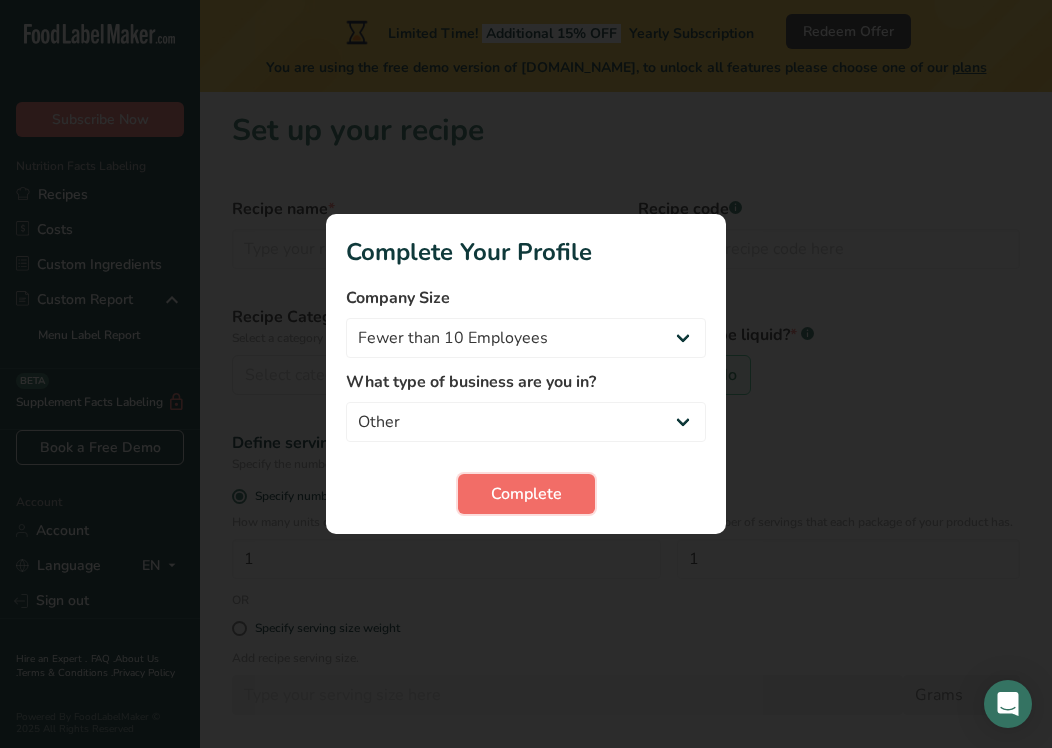 click on "Complete" at bounding box center [526, 494] 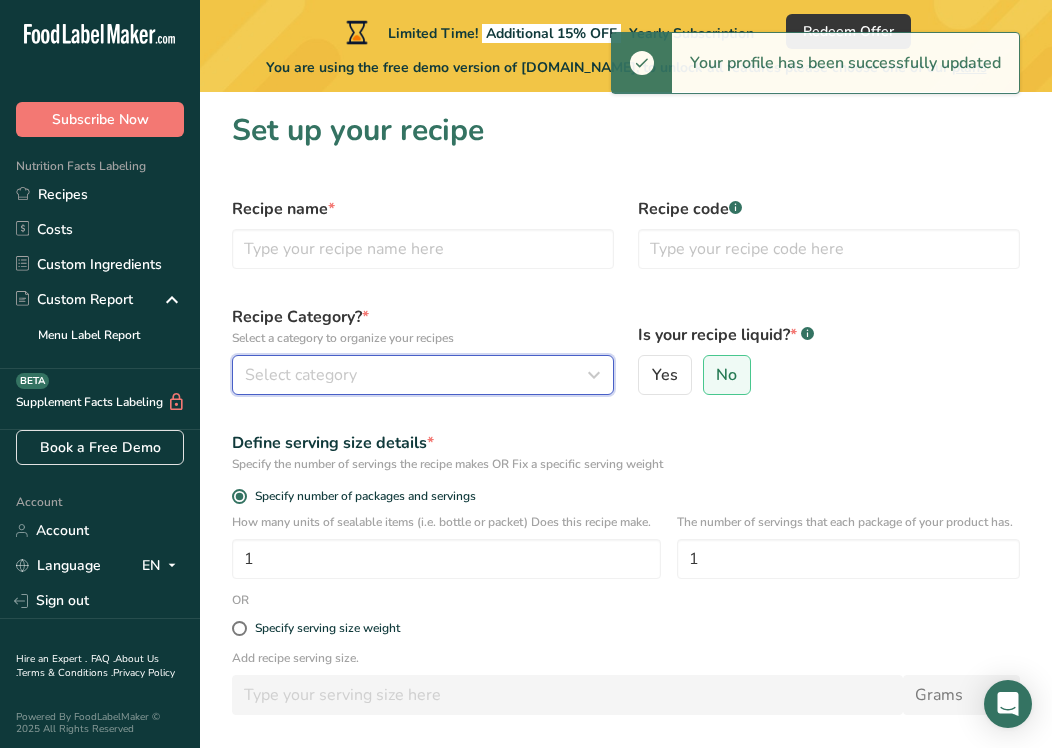 click on "Select category" at bounding box center (417, 375) 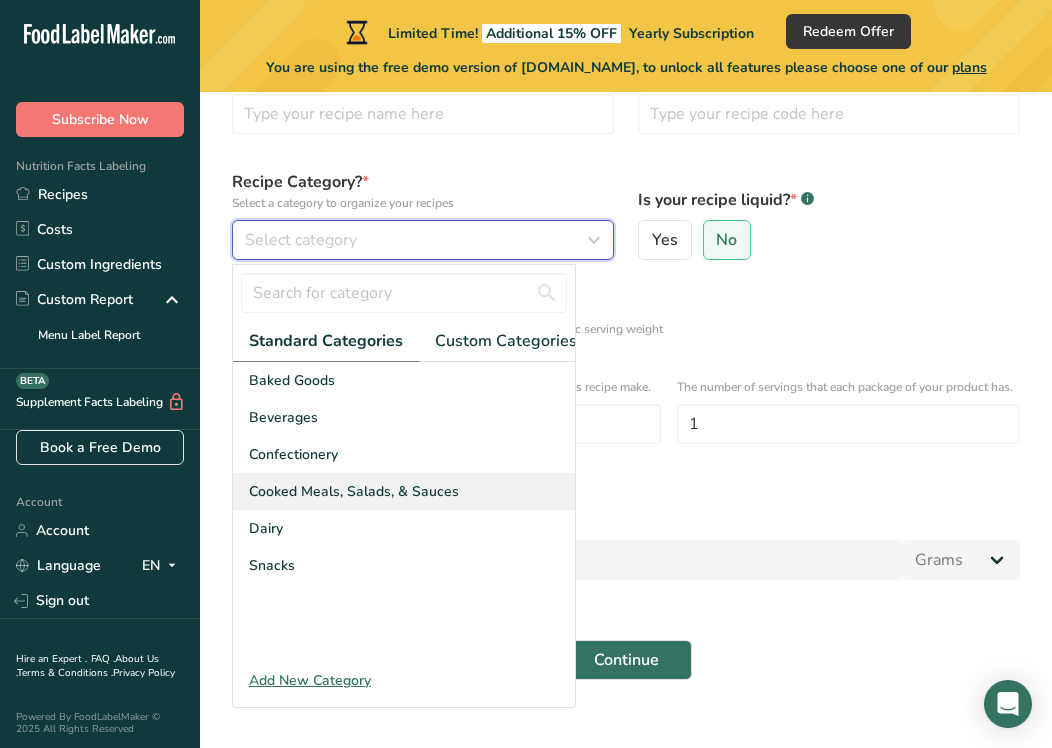 scroll, scrollTop: 139, scrollLeft: 0, axis: vertical 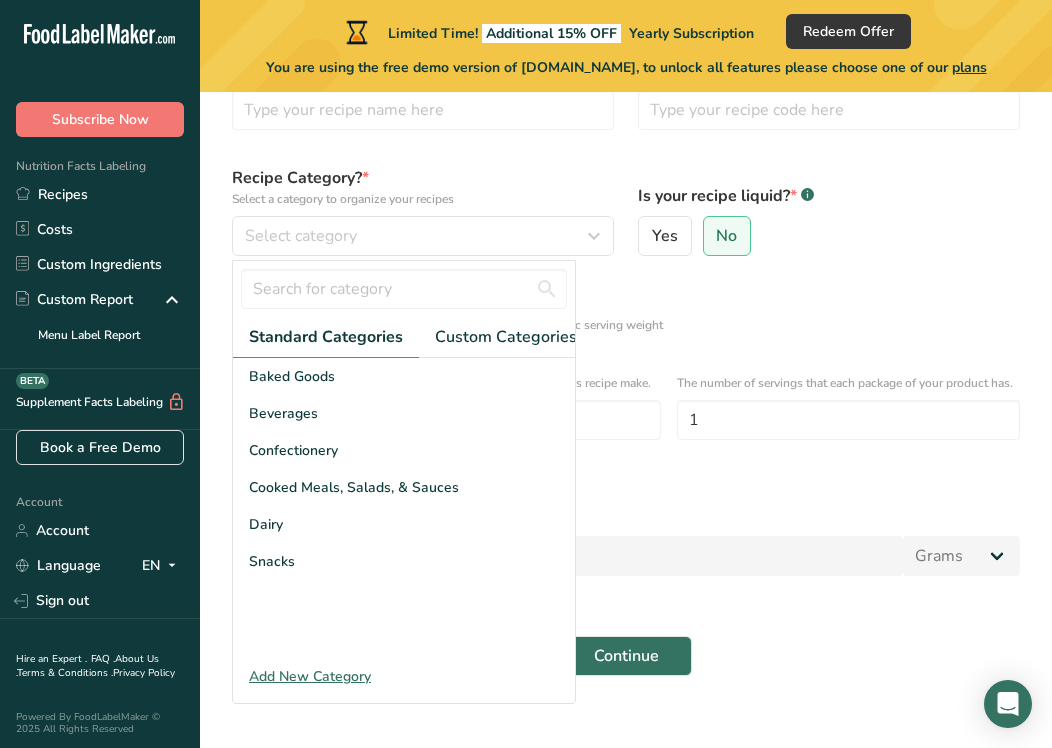 click on "Add New Category" at bounding box center [404, 676] 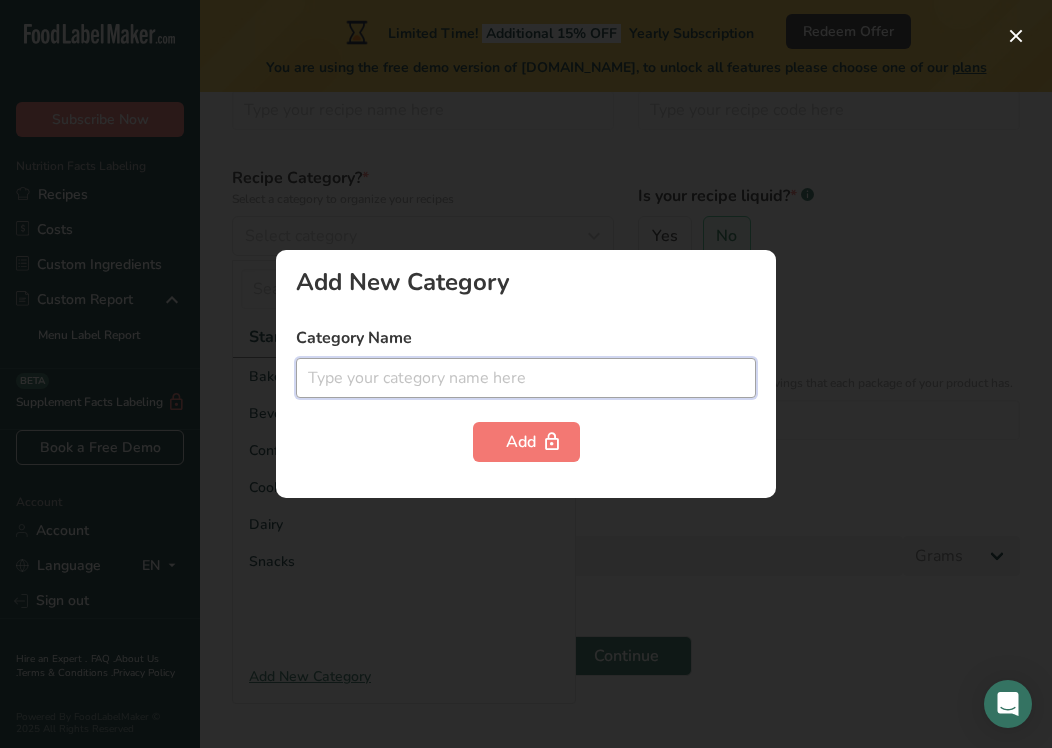 click at bounding box center (526, 378) 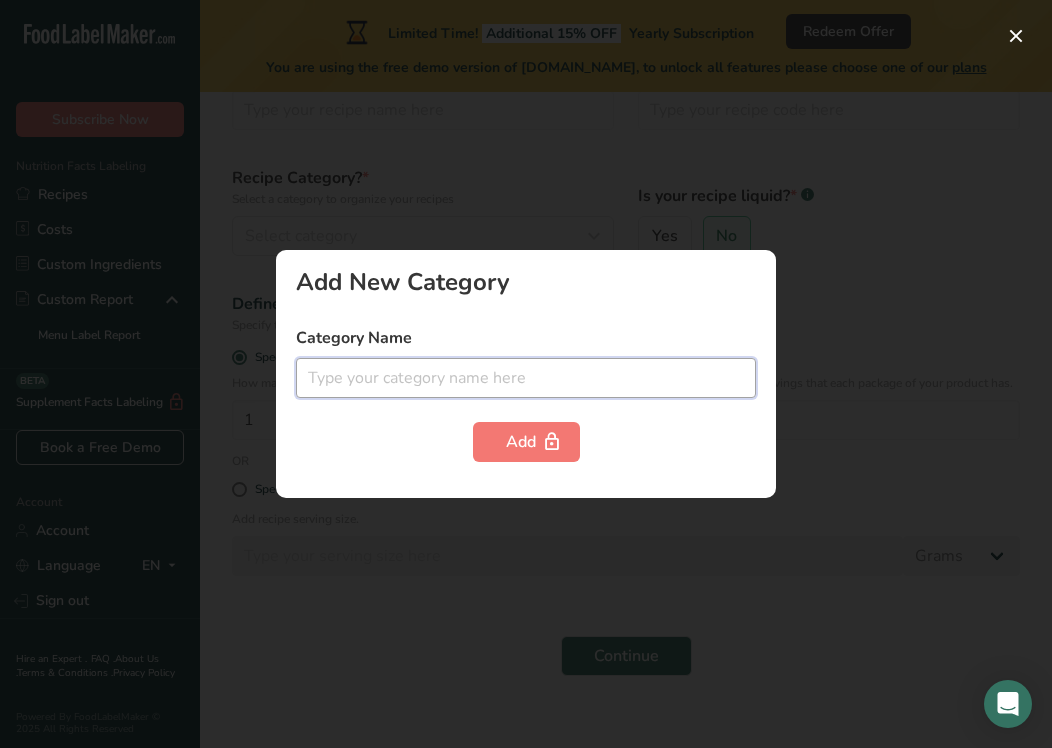 click at bounding box center [526, 378] 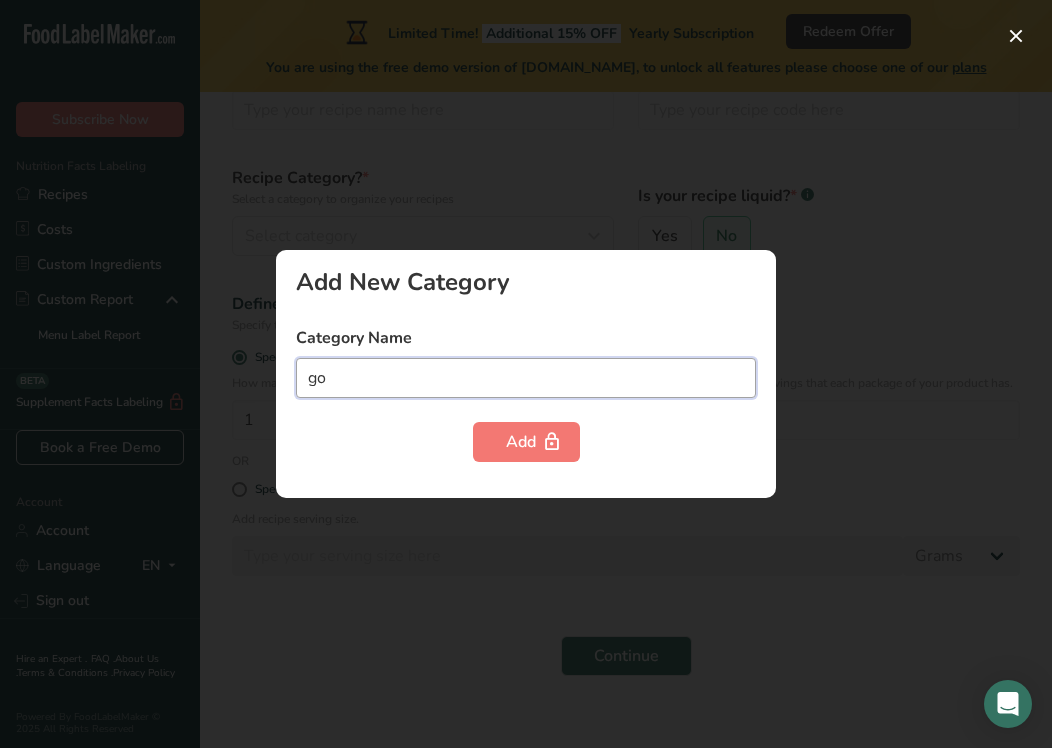type on "g" 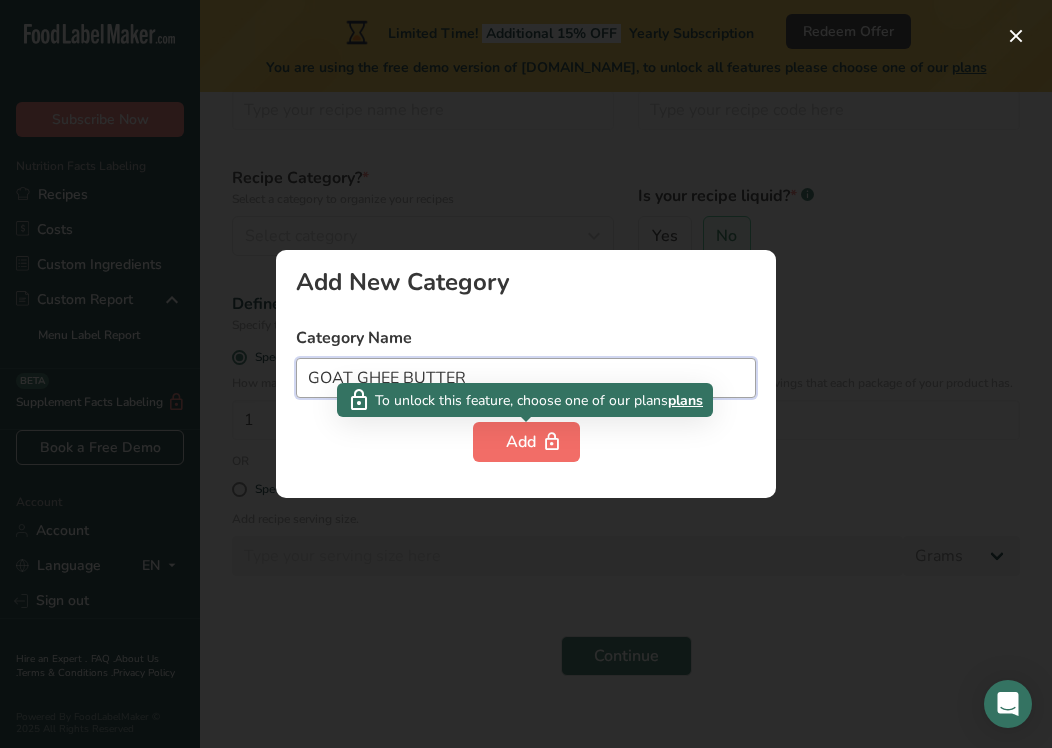 type on "GOAT GHEE BUTTER" 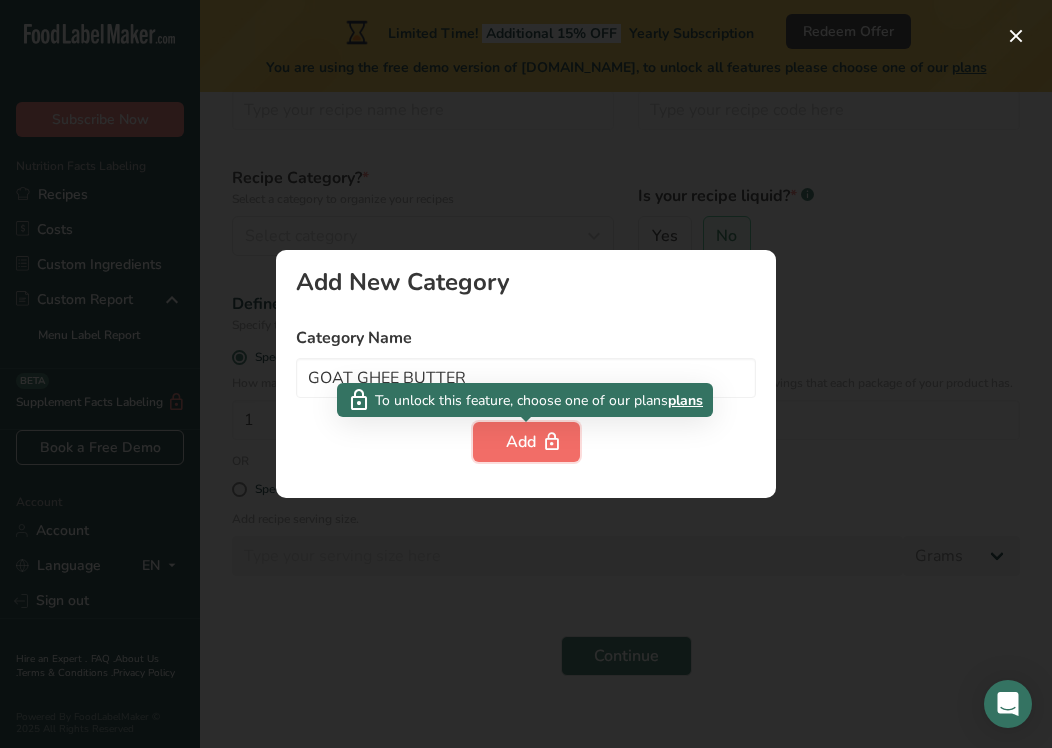 click on "Add" at bounding box center [526, 442] 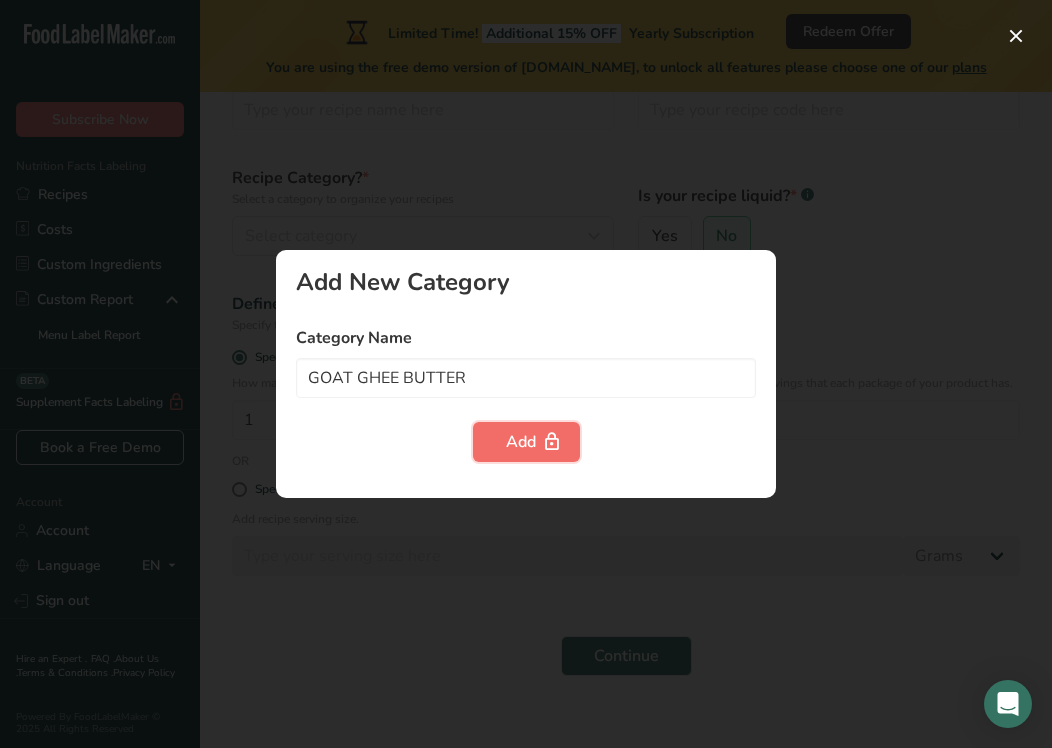 click on "Add" at bounding box center (526, 442) 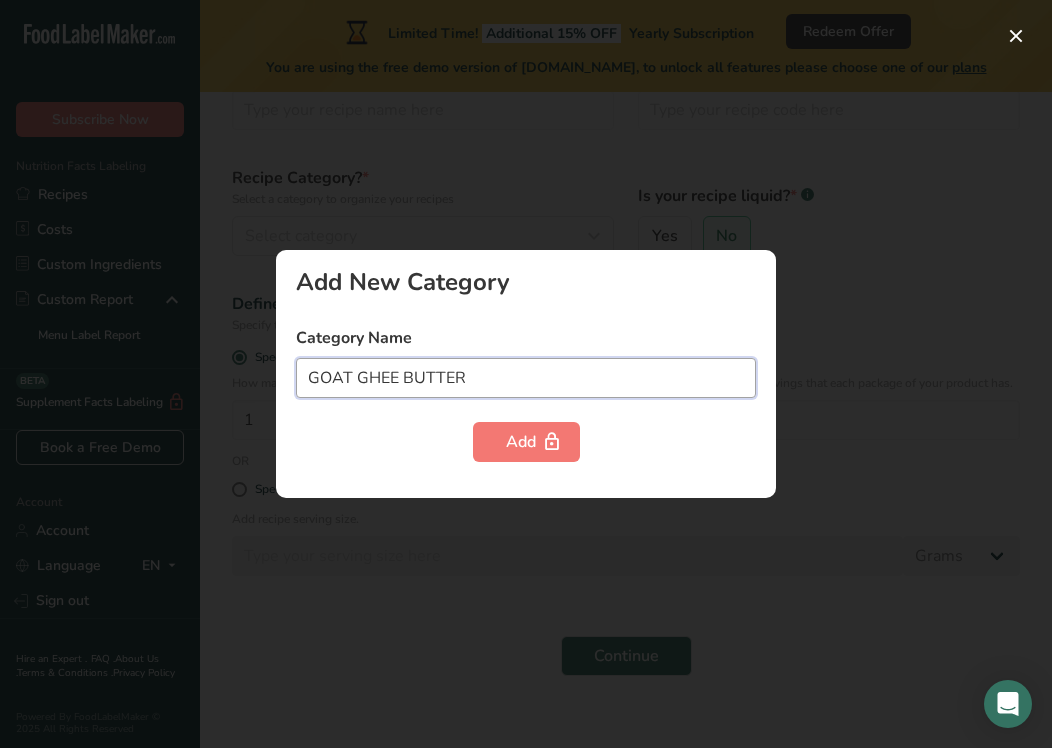 click on "GOAT GHEE BUTTER" at bounding box center (526, 378) 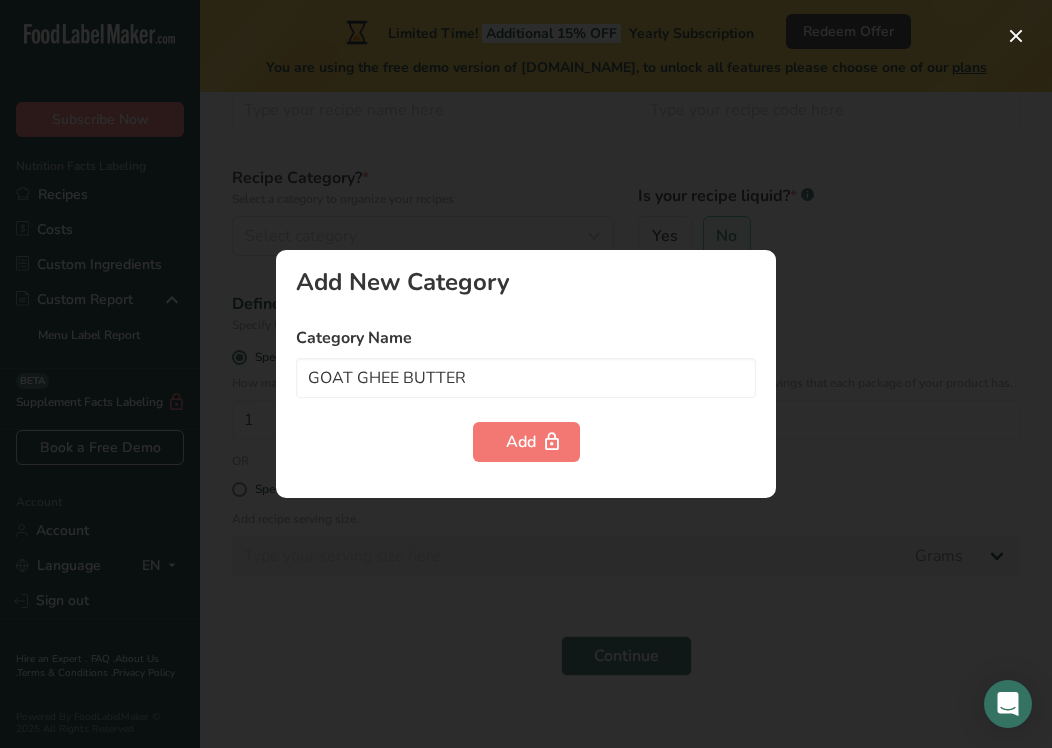 click at bounding box center (526, 374) 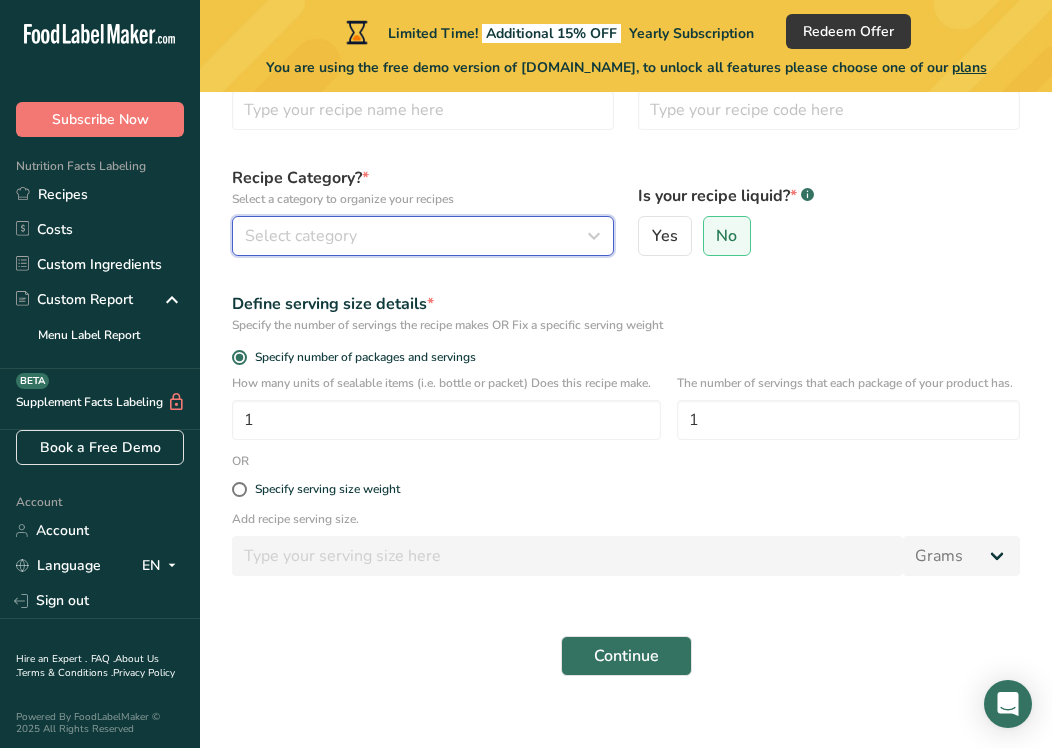 click on "Select category" at bounding box center [301, 236] 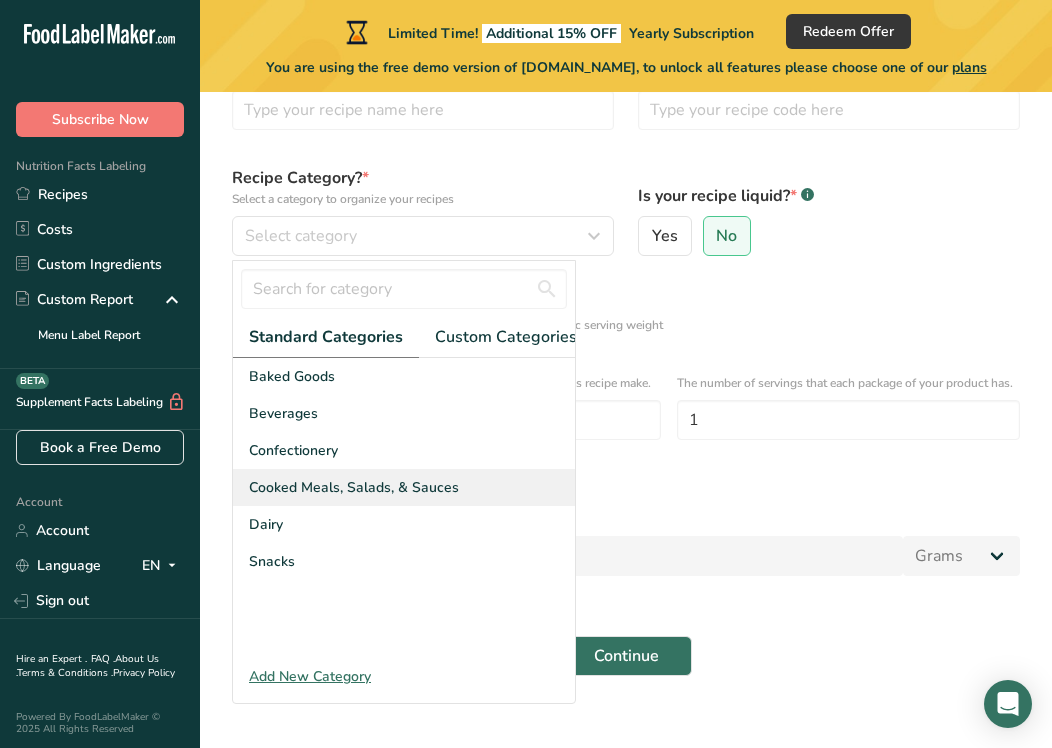 click on "Cooked Meals, Salads, & Sauces" at bounding box center [354, 487] 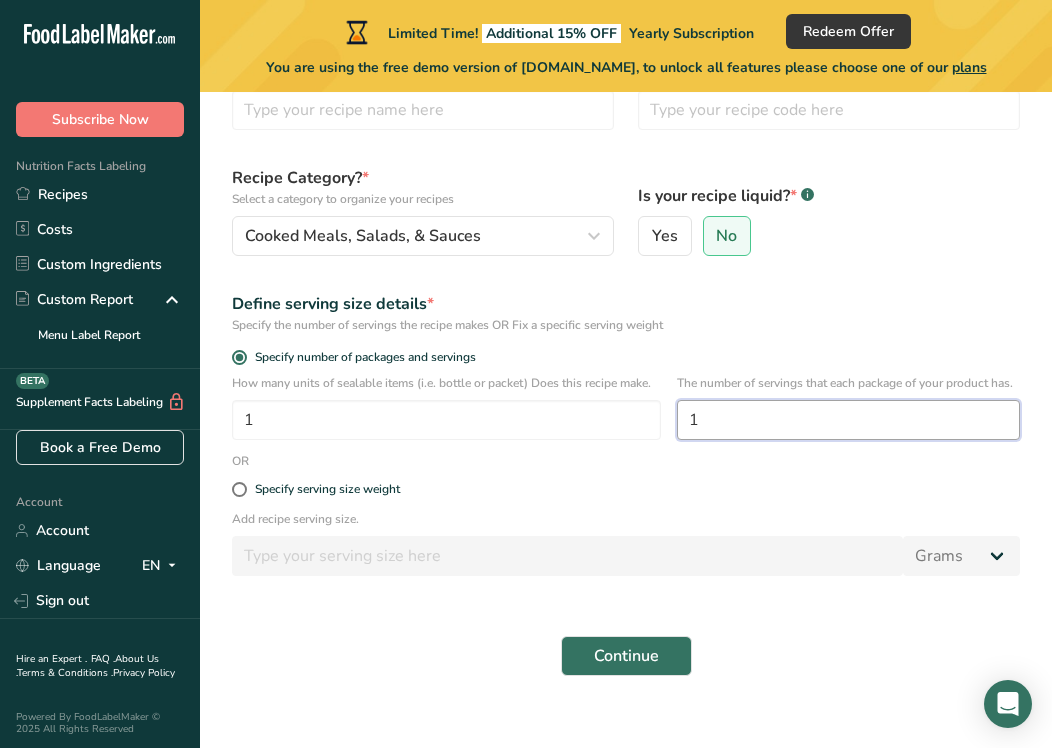 click on "1" at bounding box center [848, 420] 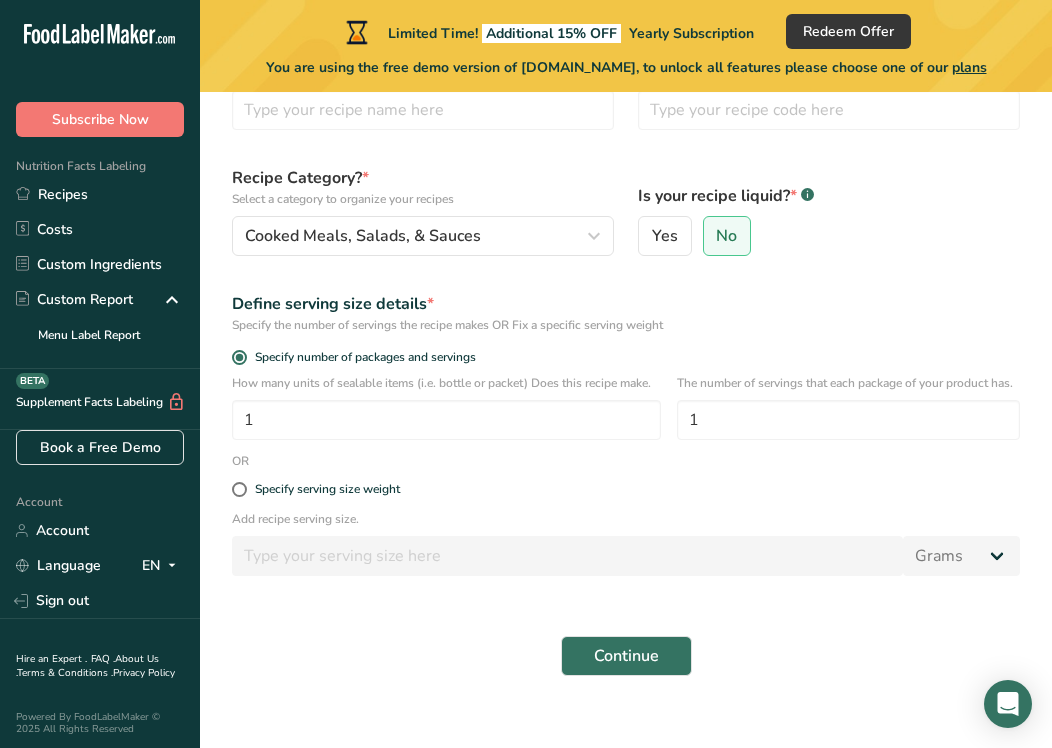 drag, startPoint x: 711, startPoint y: 397, endPoint x: 680, endPoint y: 379, distance: 35.846897 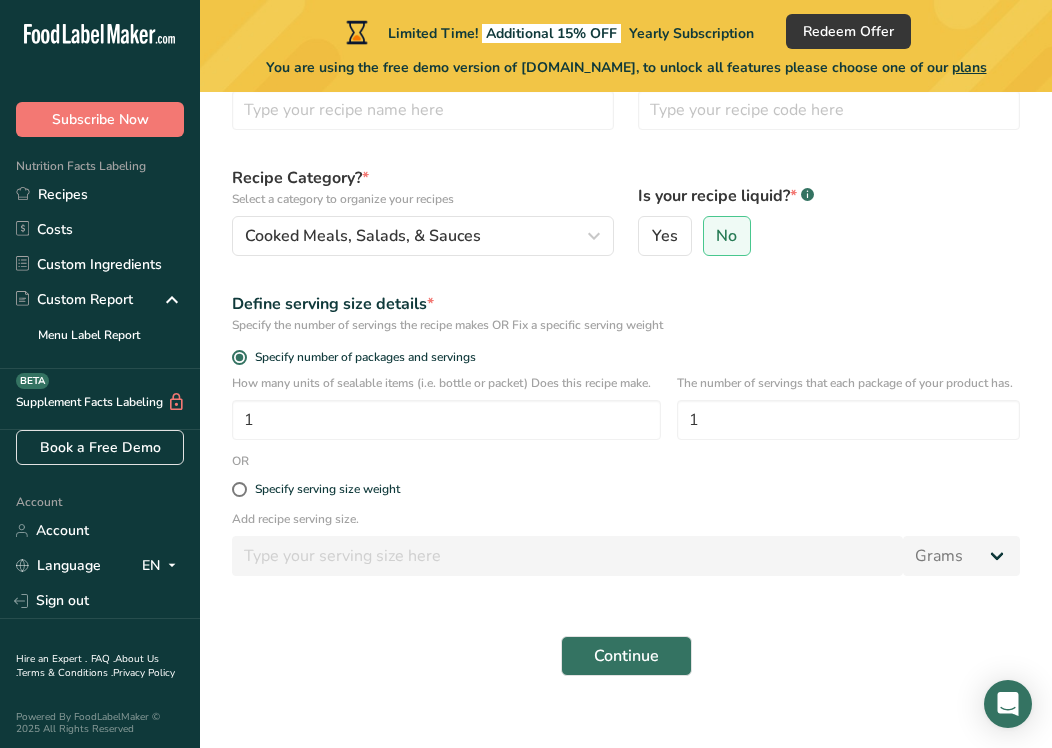 click on "The number of servings that each package of your product has." at bounding box center [848, 383] 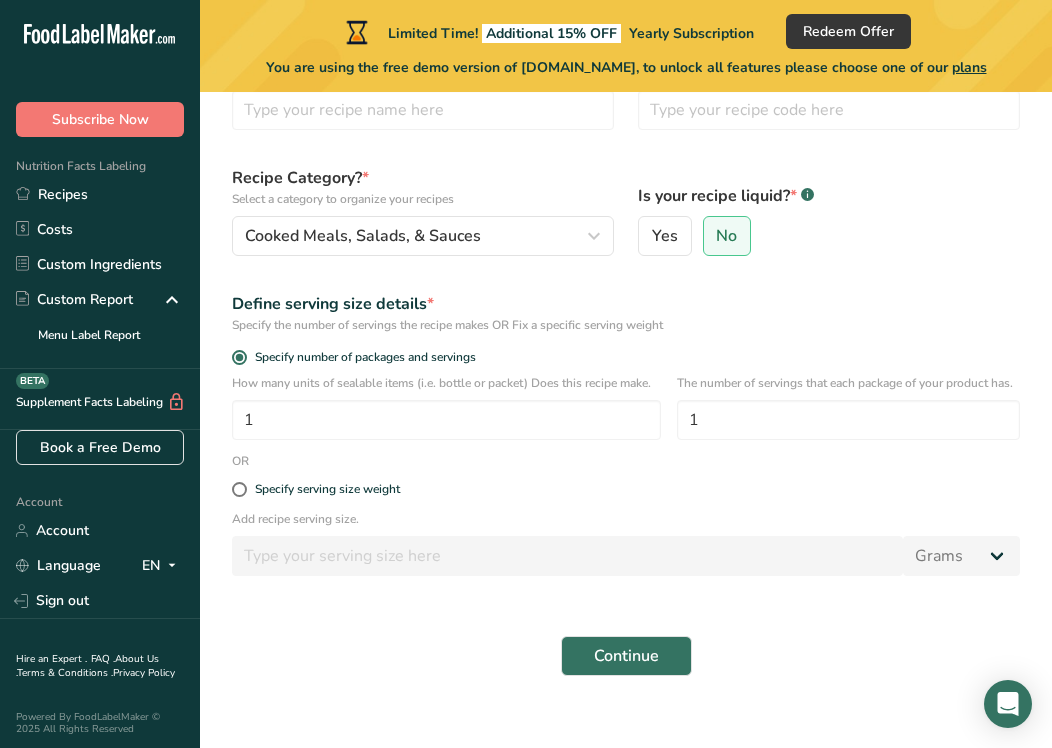 drag, startPoint x: 683, startPoint y: 381, endPoint x: 780, endPoint y: 393, distance: 97.73945 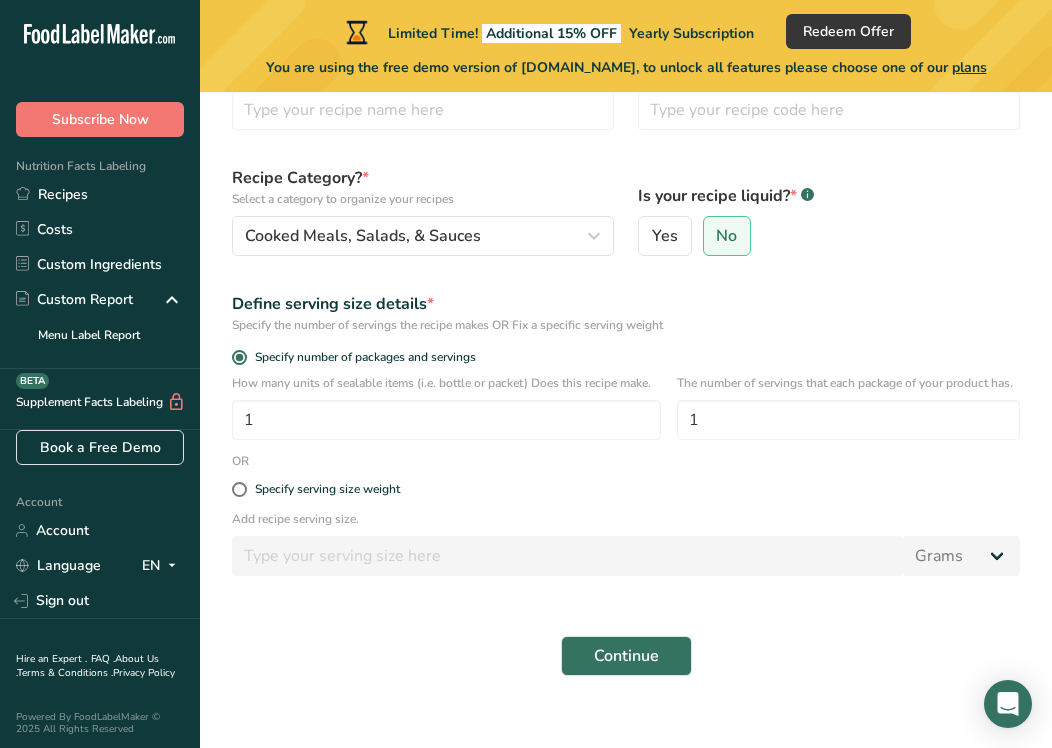click on "The number of servings that each package of your product has." at bounding box center [848, 383] 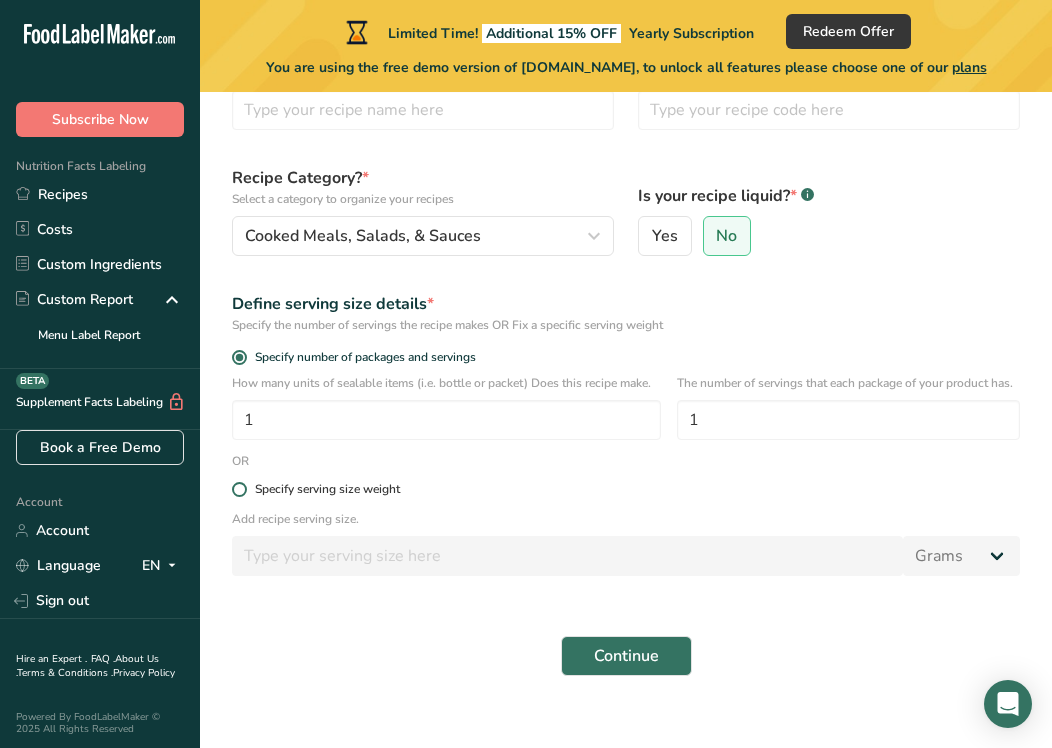 click at bounding box center (239, 489) 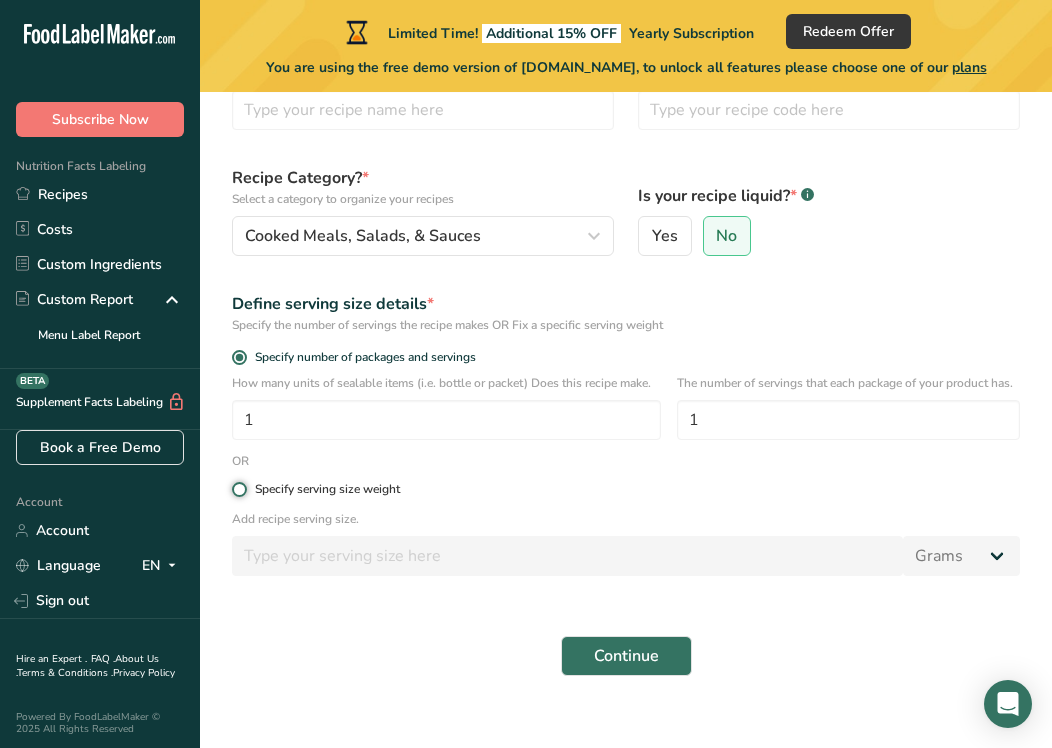 click on "Specify serving size weight" at bounding box center (238, 489) 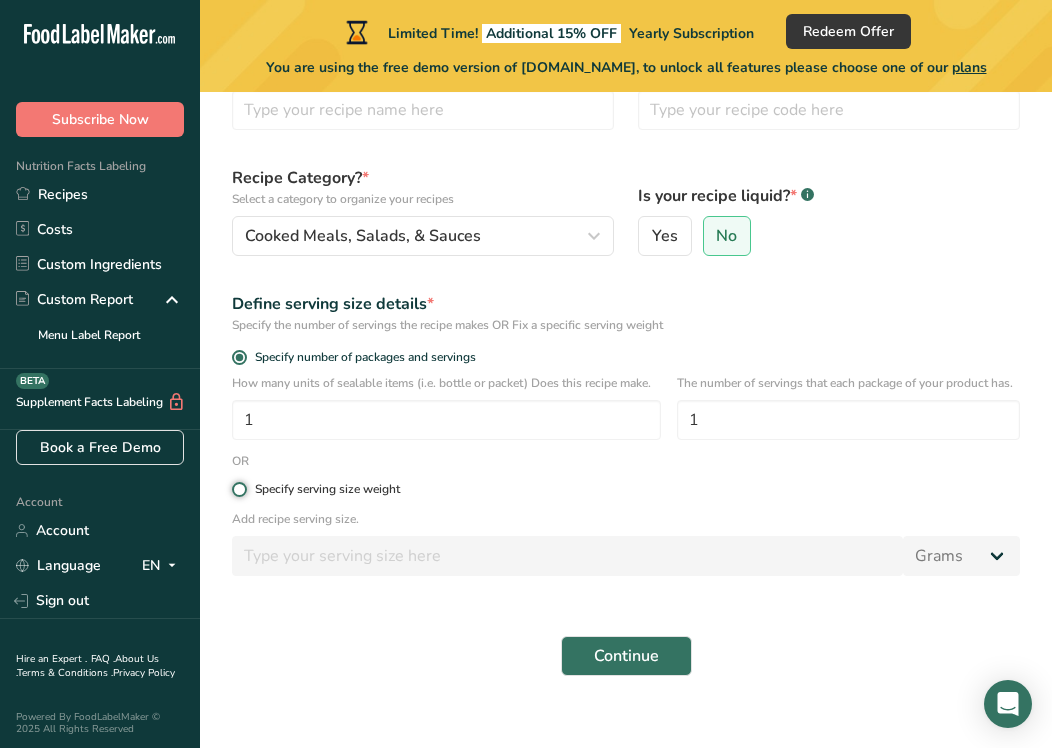 radio on "true" 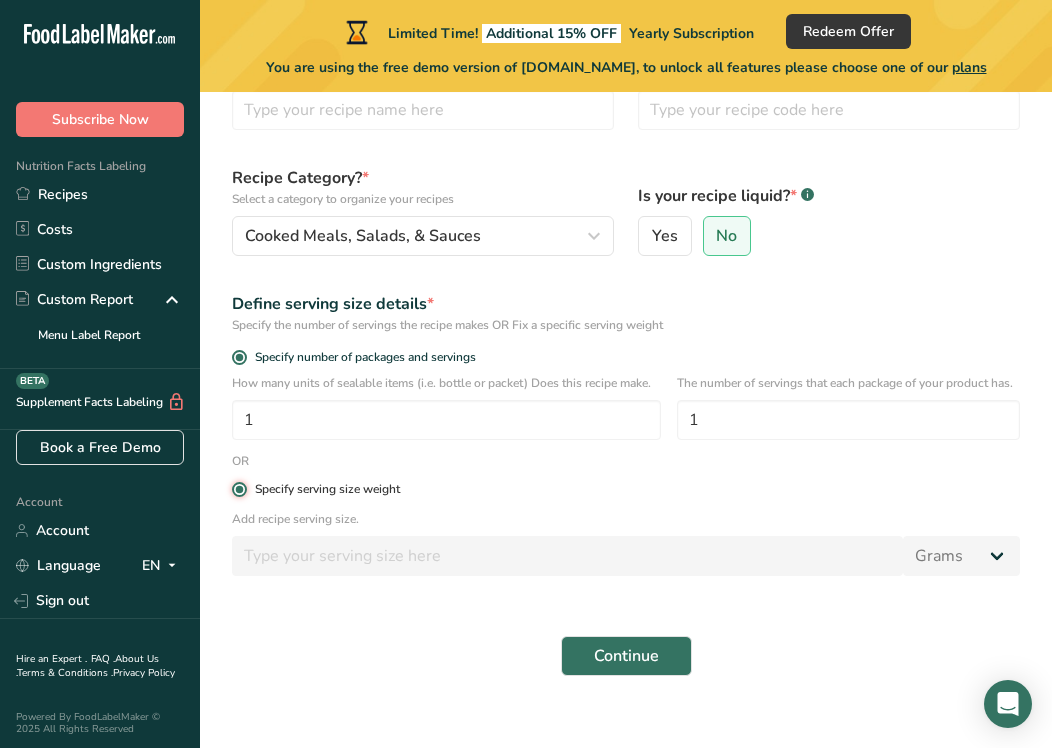 radio on "false" 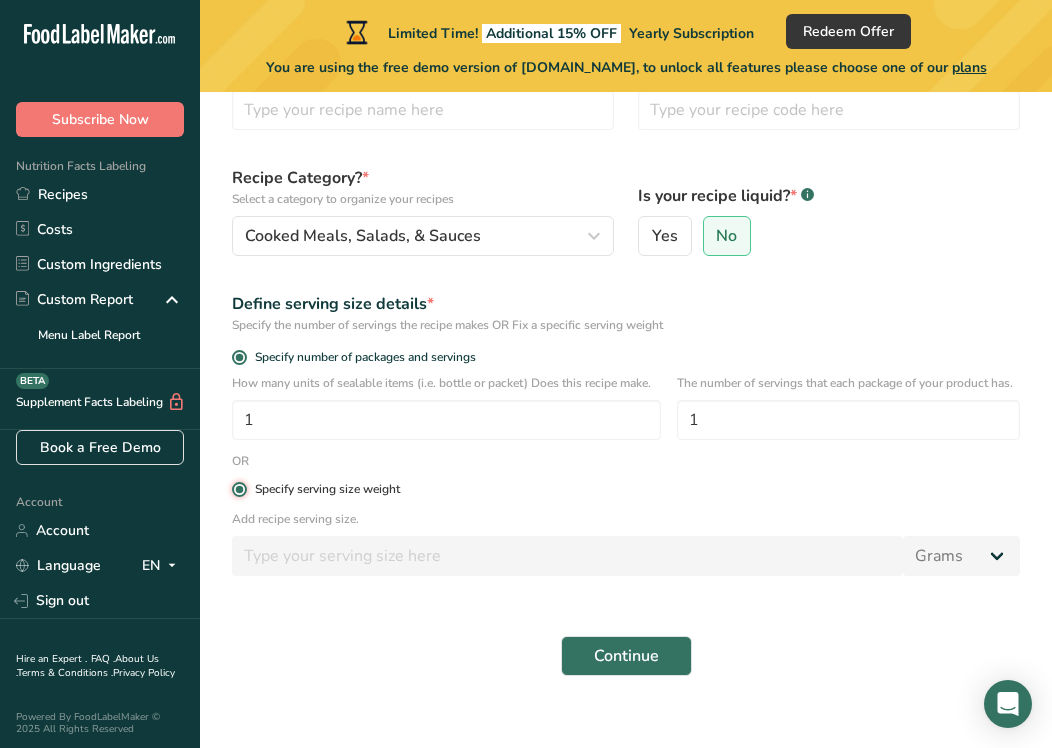 type 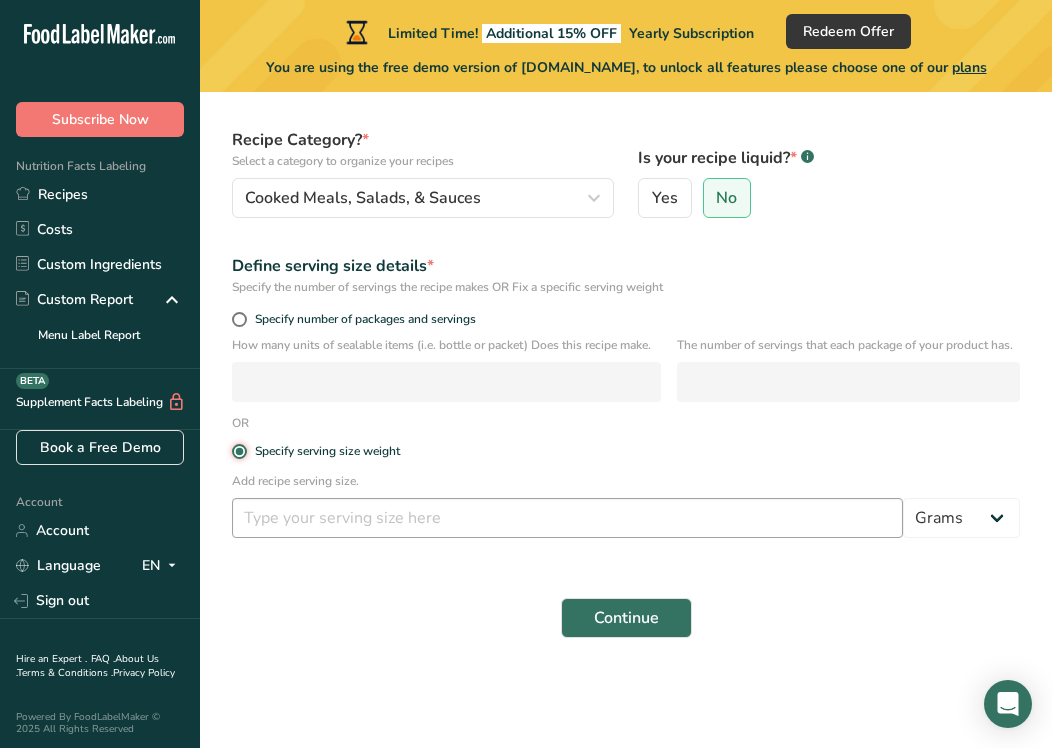 scroll, scrollTop: 193, scrollLeft: 0, axis: vertical 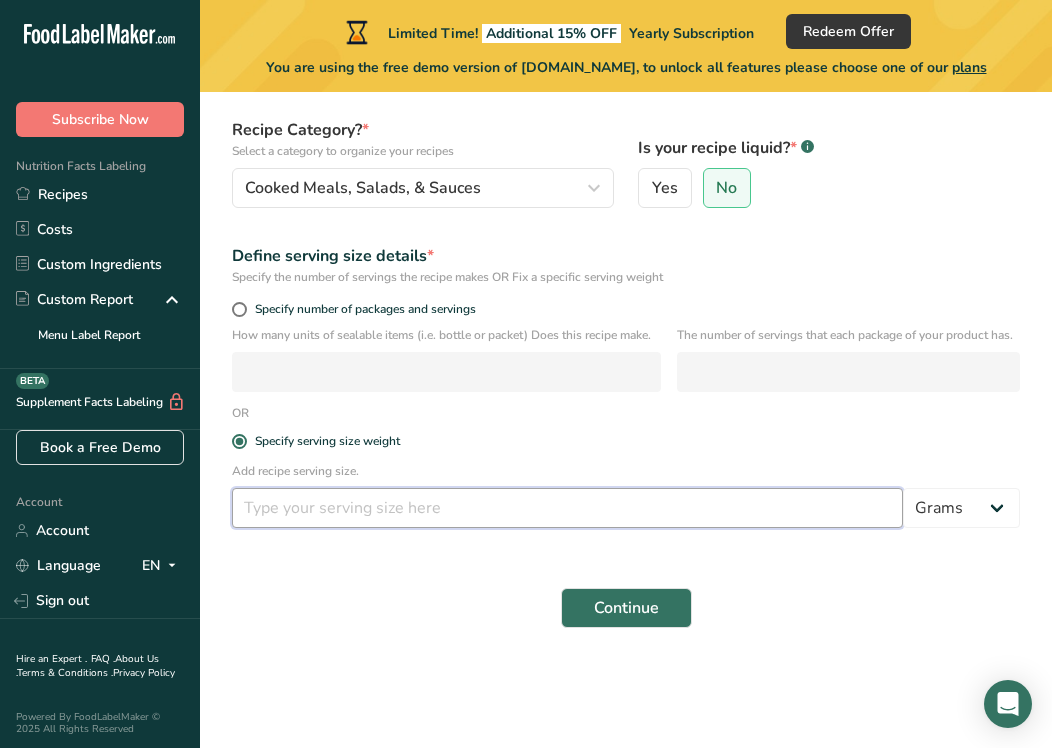 click at bounding box center [567, 508] 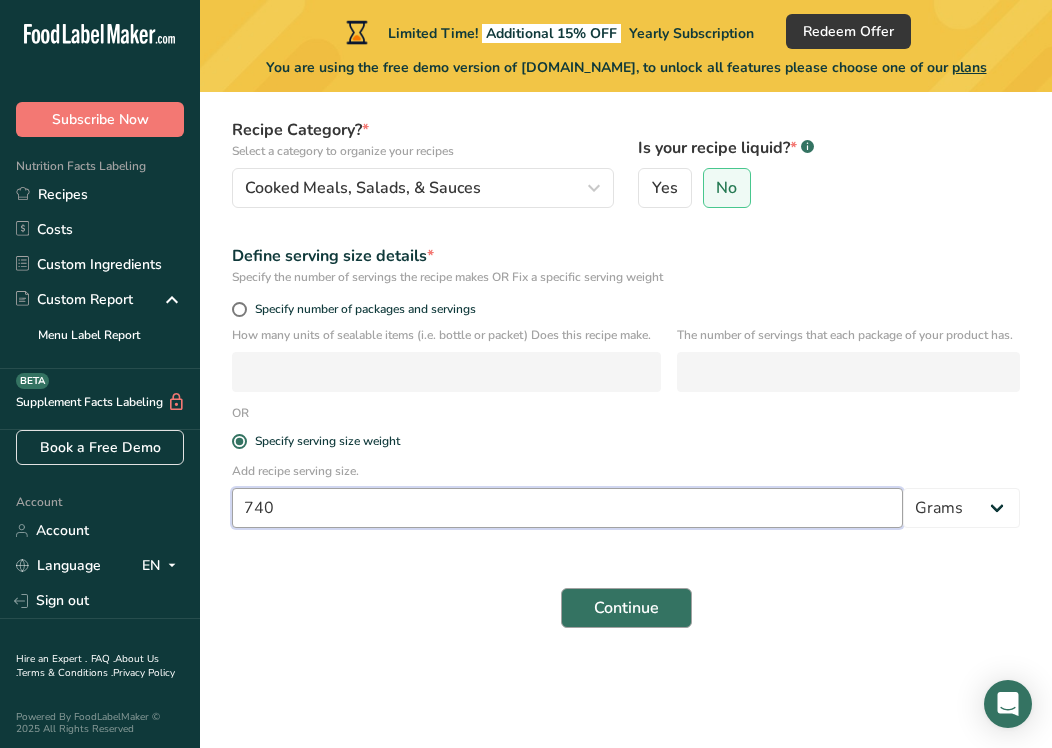type on "740" 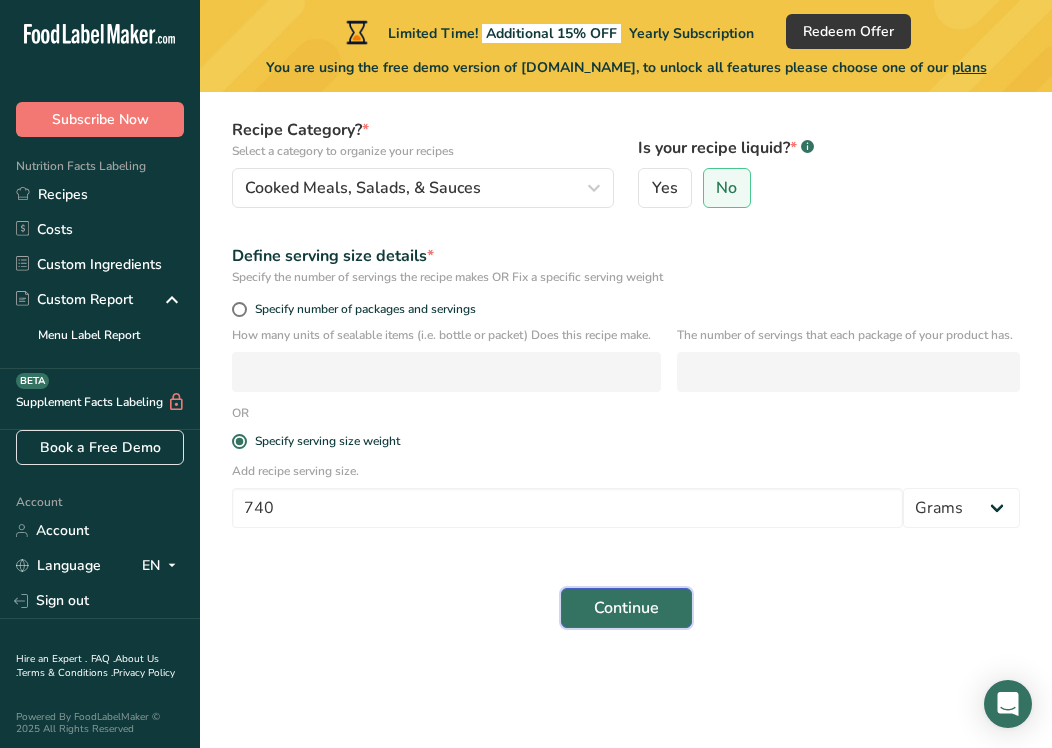 click on "Continue" at bounding box center [626, 608] 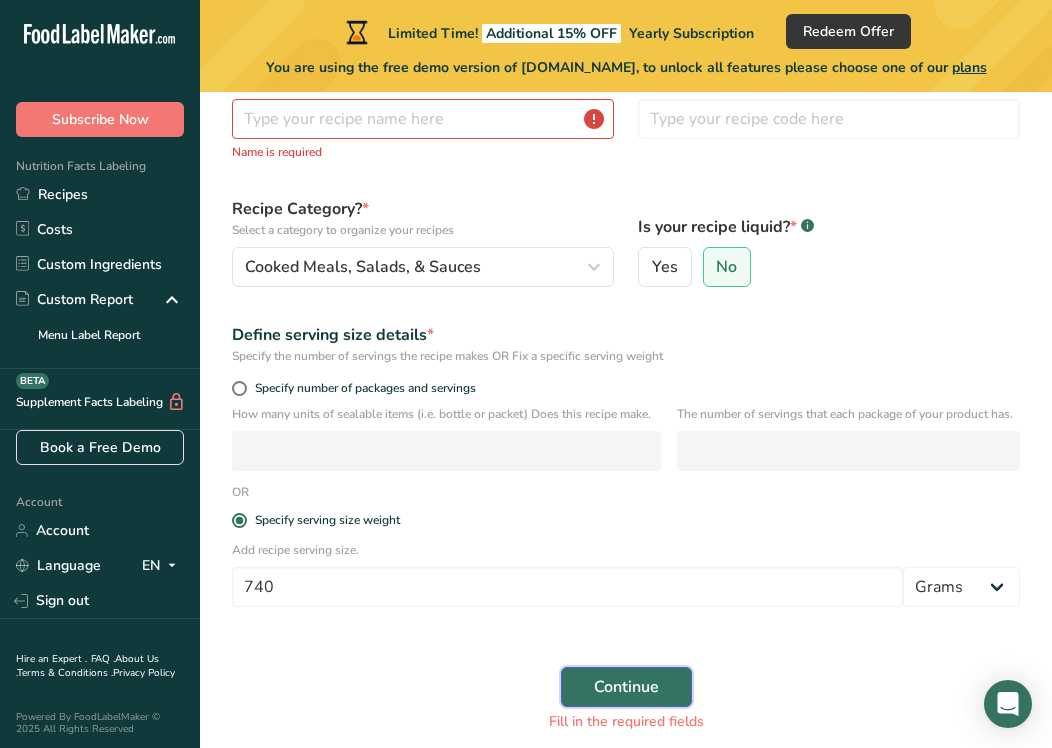 scroll, scrollTop: 129, scrollLeft: 0, axis: vertical 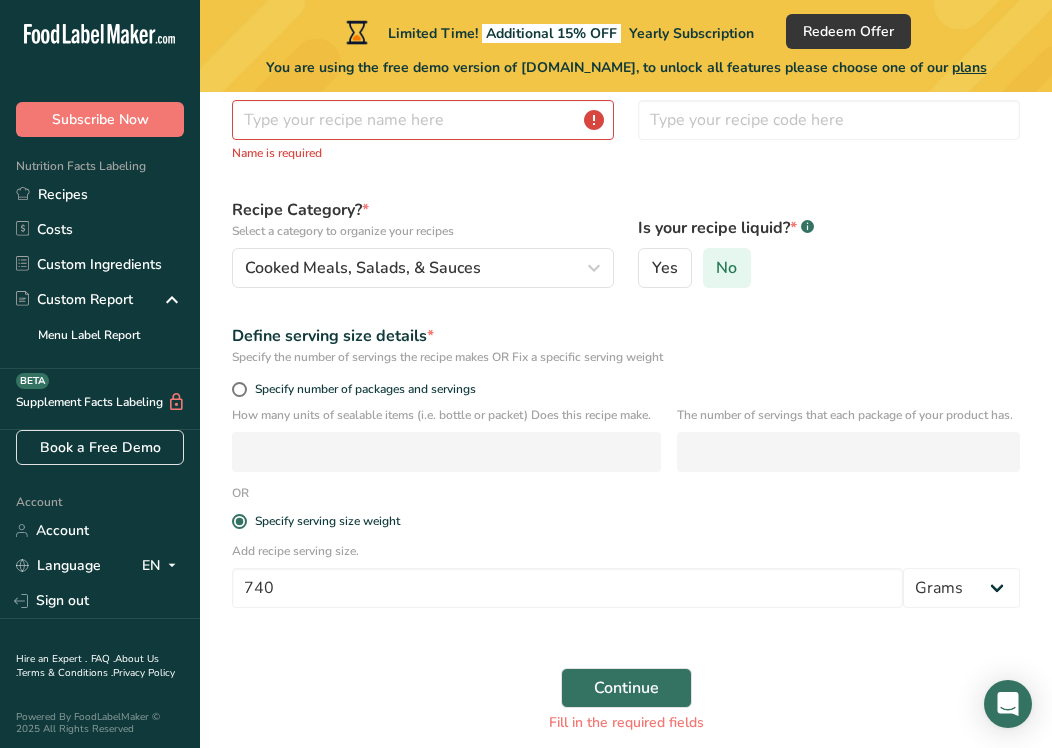 click on "No" at bounding box center [727, 268] 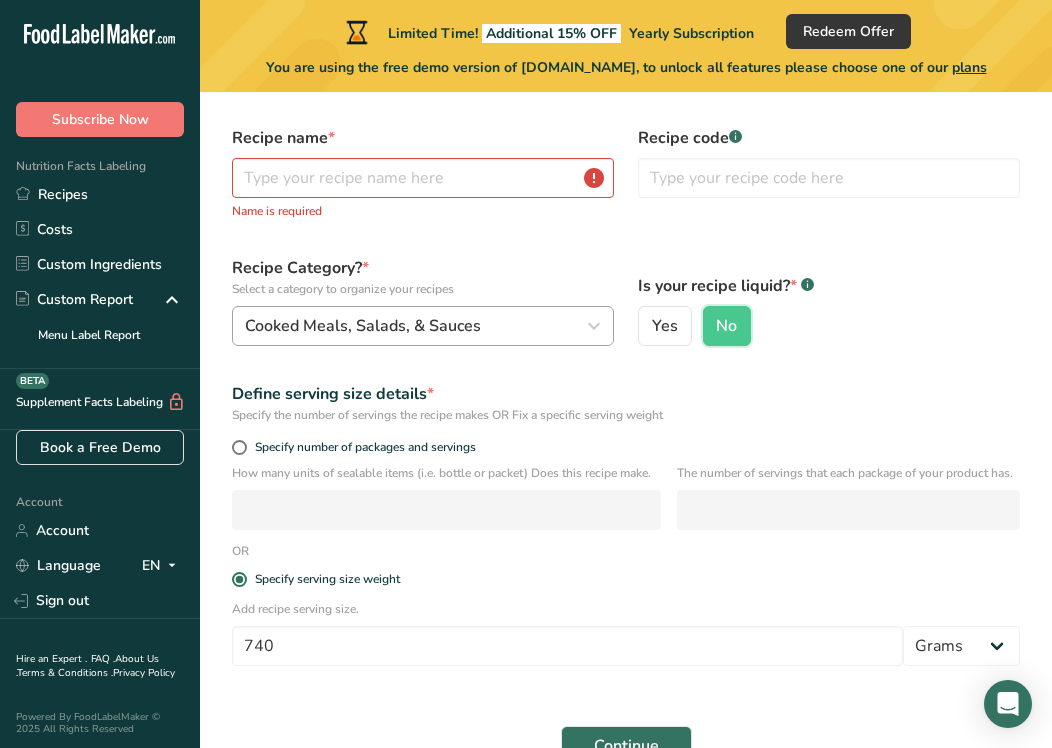 scroll, scrollTop: 57, scrollLeft: 0, axis: vertical 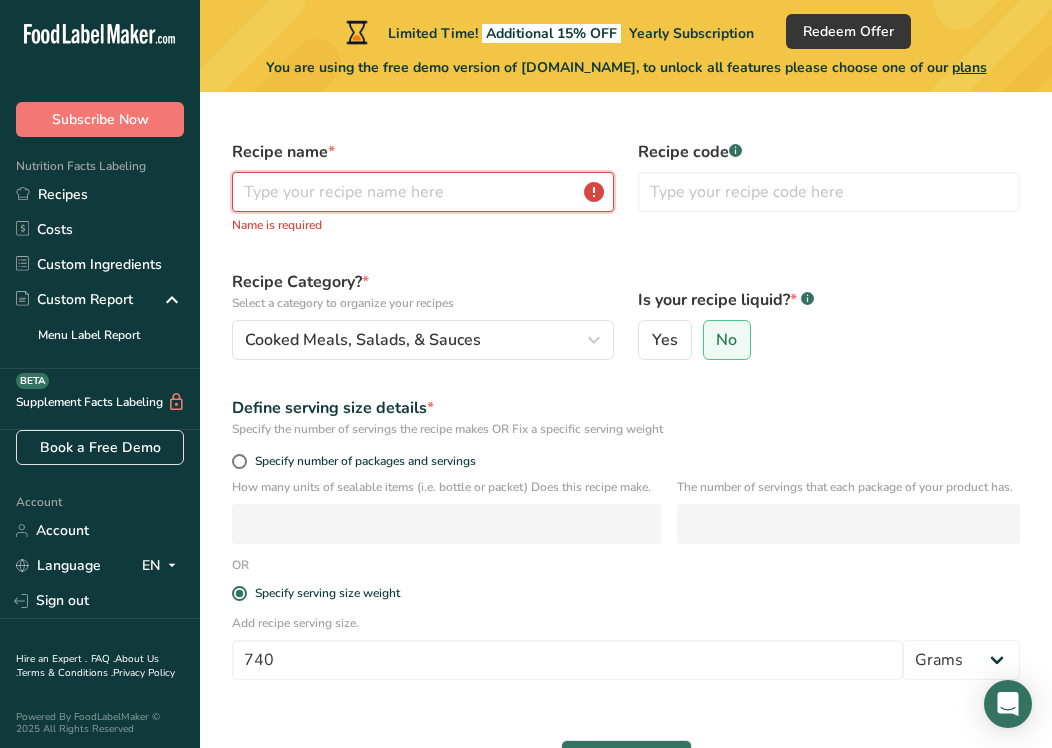 click at bounding box center [423, 192] 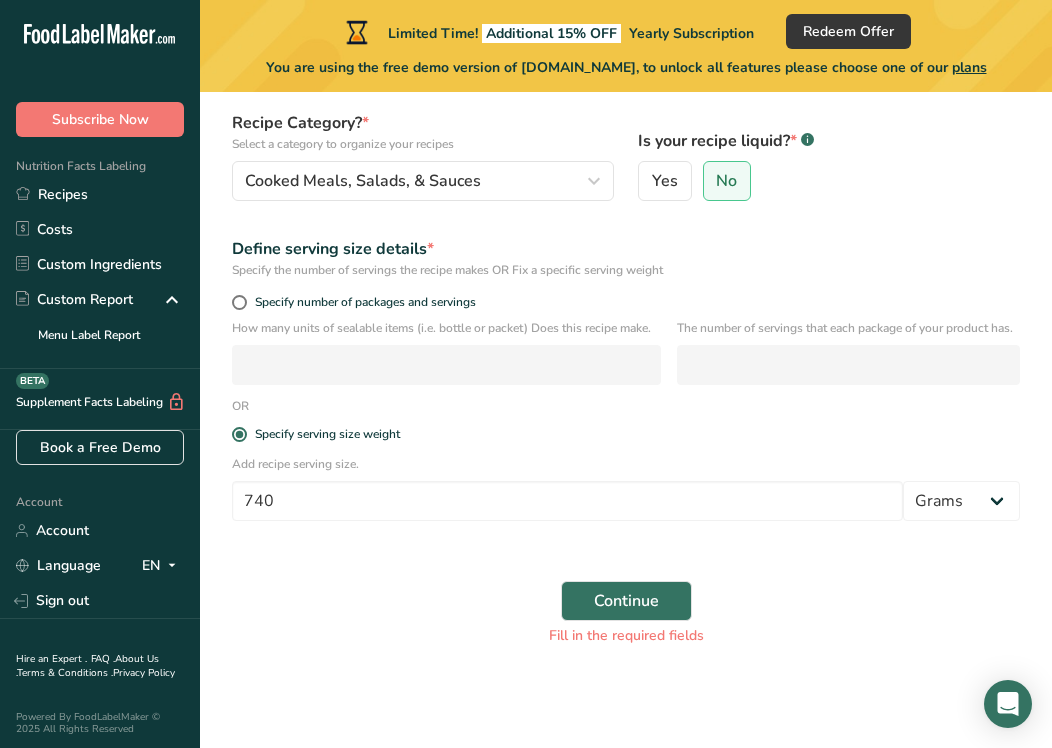 scroll, scrollTop: 218, scrollLeft: 0, axis: vertical 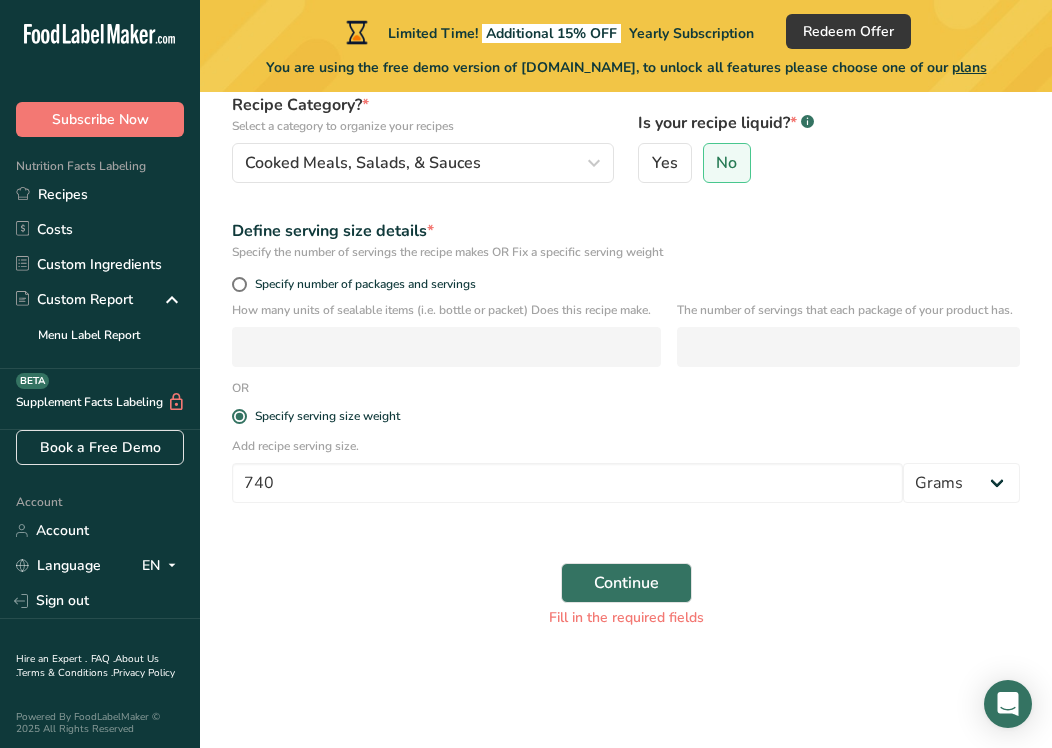 type on "GOAT GHEE BUTTER" 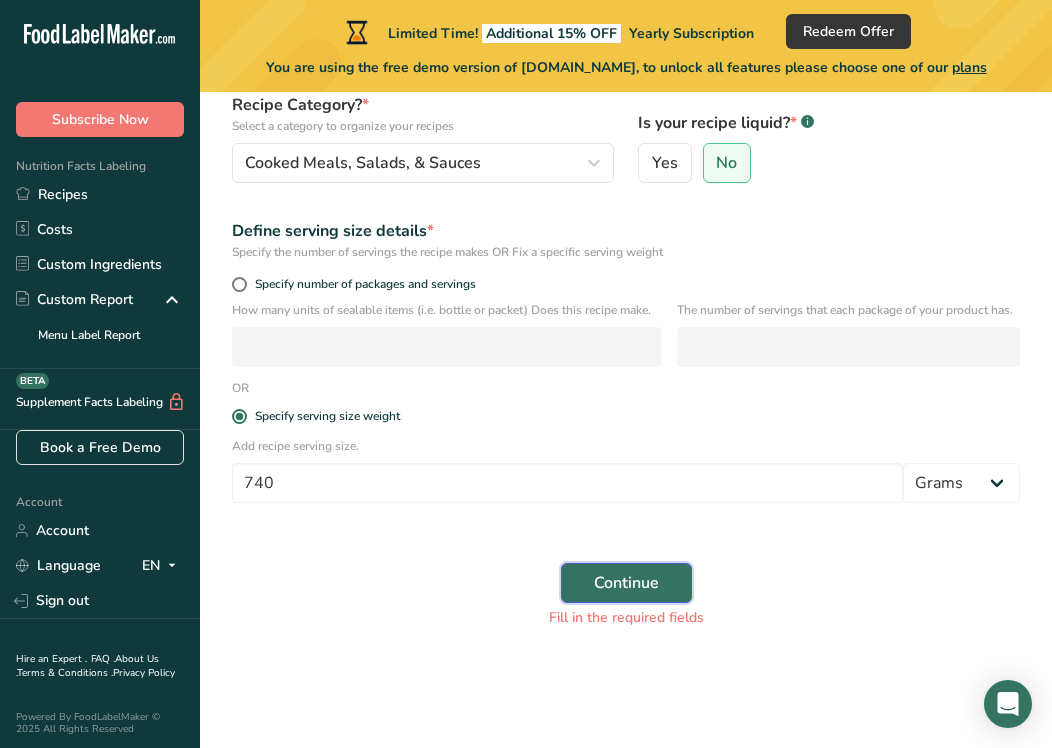 click on "Continue" at bounding box center [626, 583] 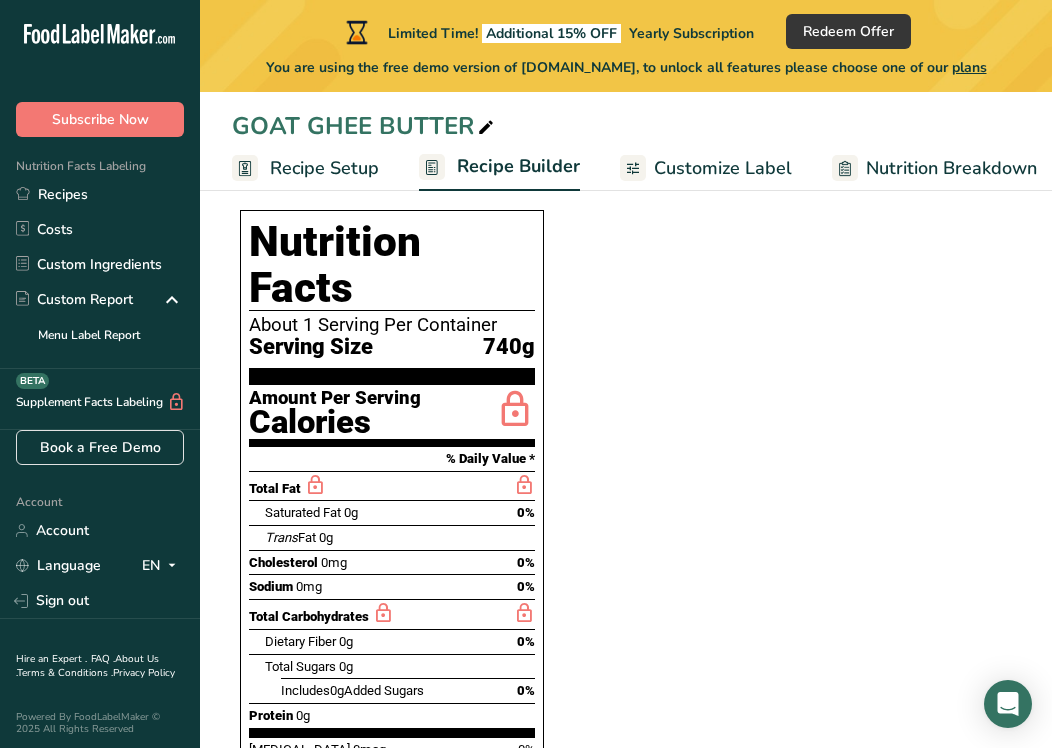 scroll, scrollTop: 415, scrollLeft: 0, axis: vertical 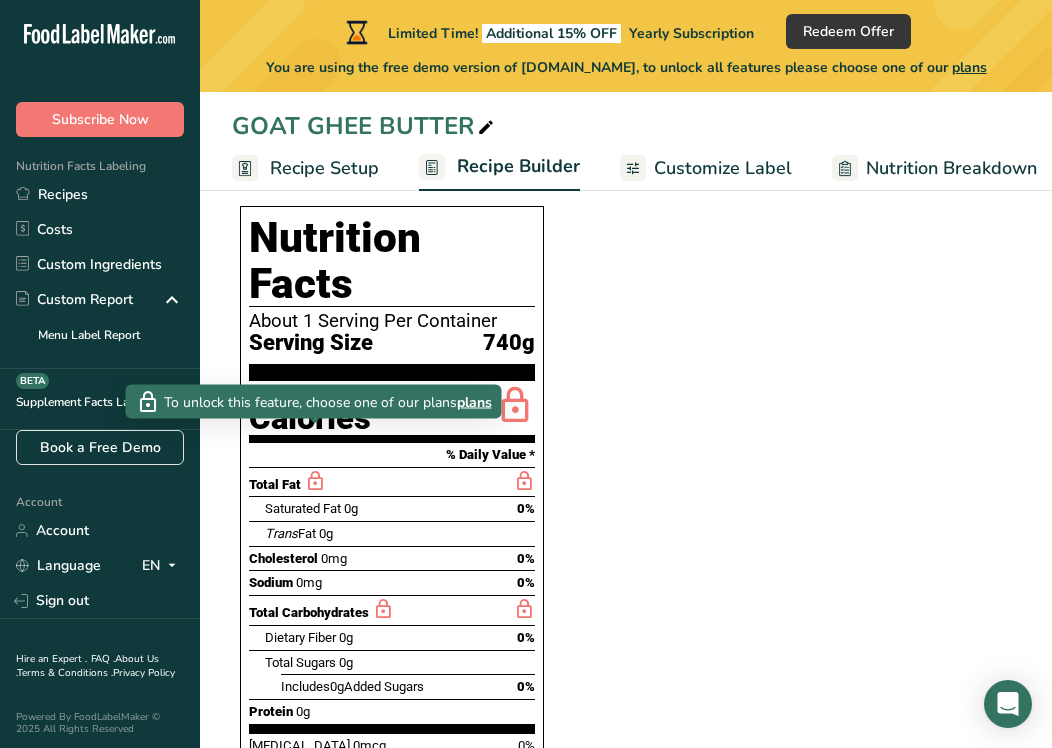click at bounding box center (315, 424) 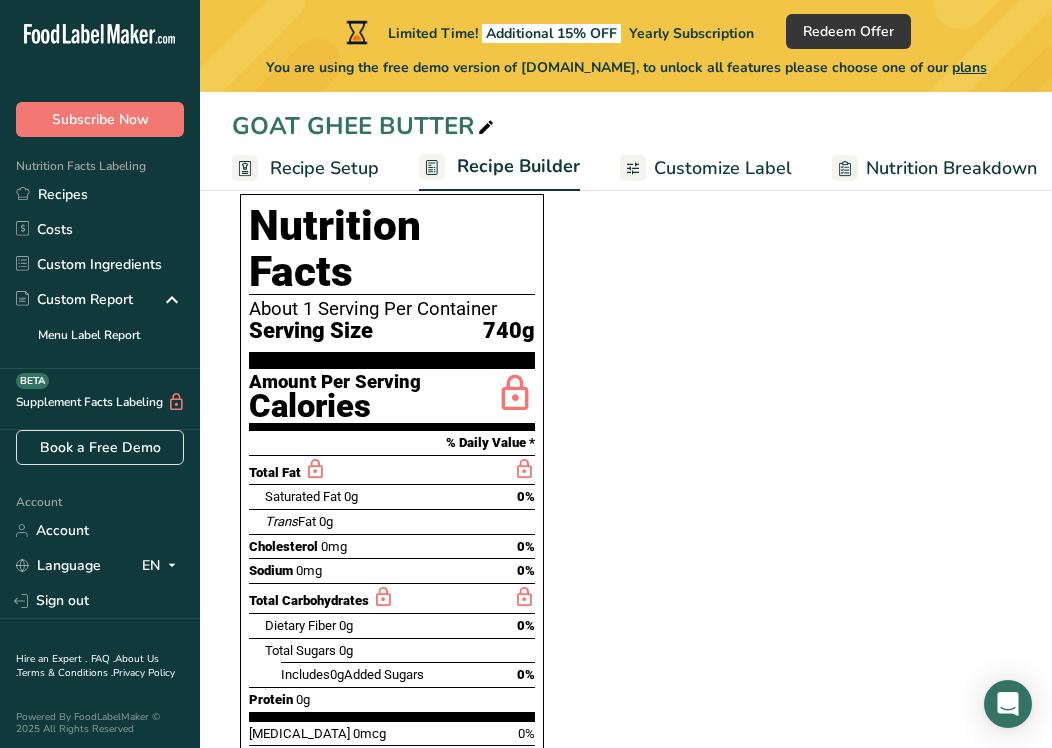 scroll, scrollTop: 435, scrollLeft: 0, axis: vertical 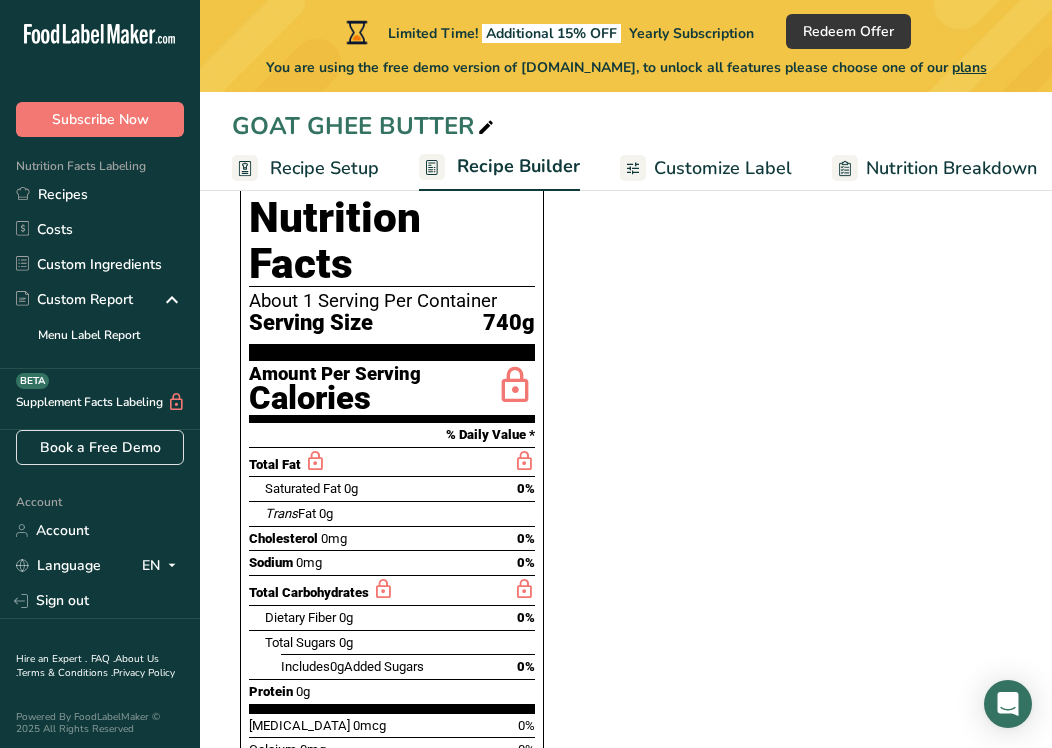click on "Customize Label" at bounding box center (723, 168) 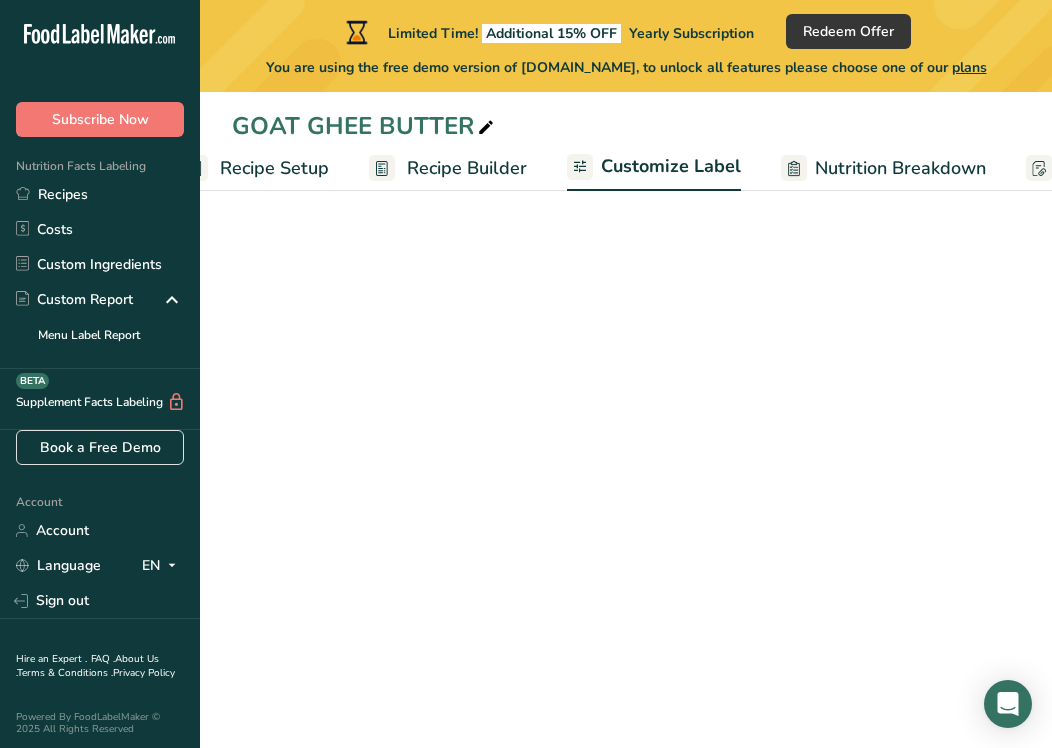 scroll, scrollTop: 0, scrollLeft: 306, axis: horizontal 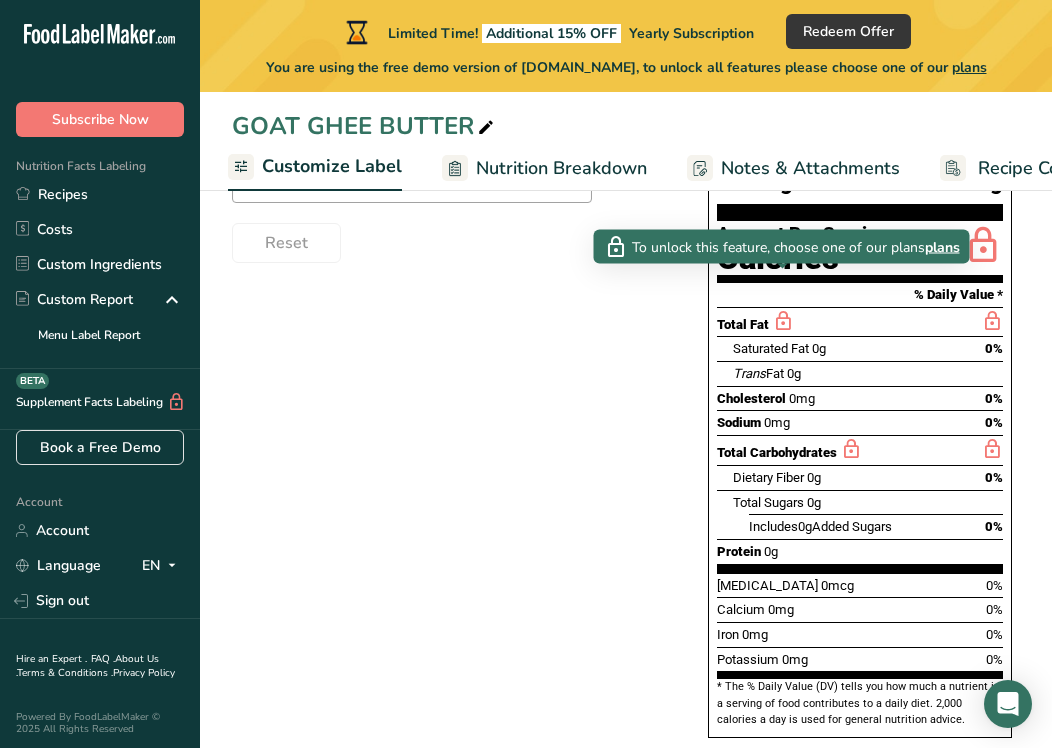 click at bounding box center (783, 269) 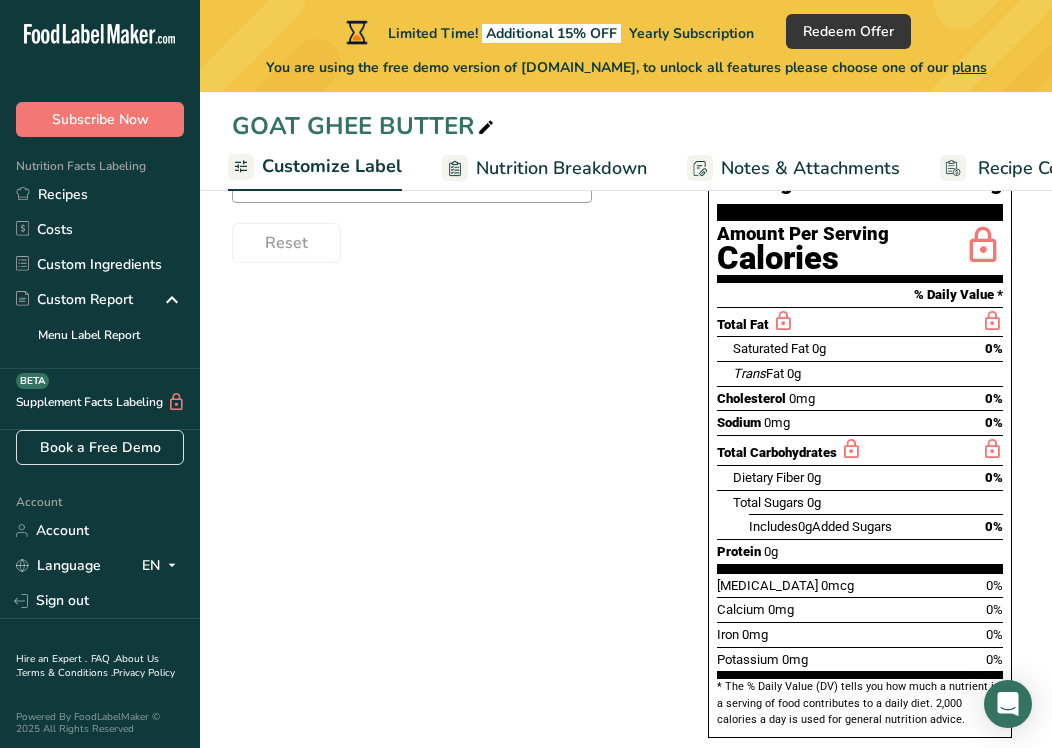 click on "% Daily Value *" at bounding box center (860, 295) 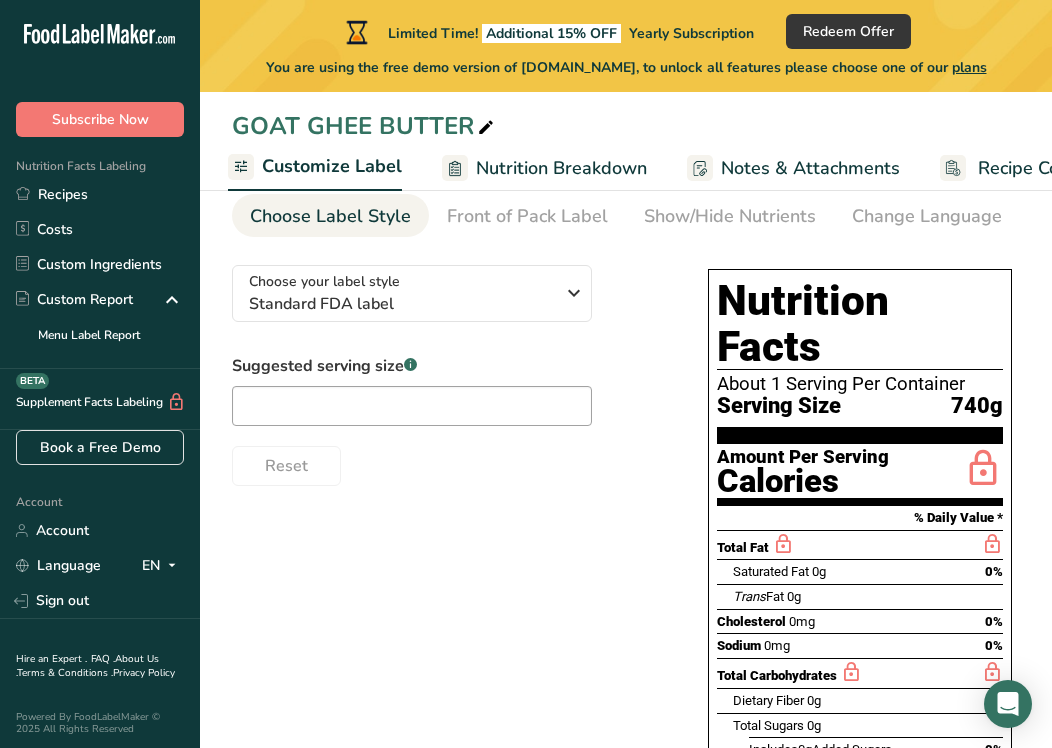 scroll, scrollTop: 88, scrollLeft: 0, axis: vertical 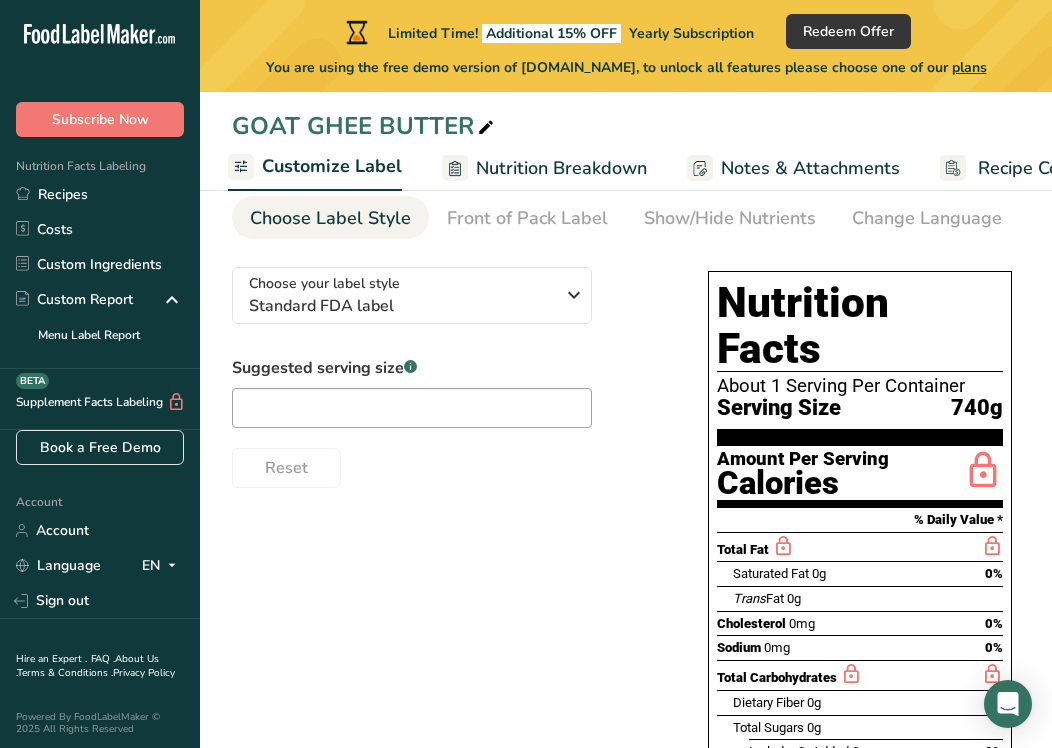 drag, startPoint x: 826, startPoint y: 472, endPoint x: 762, endPoint y: 460, distance: 65.11528 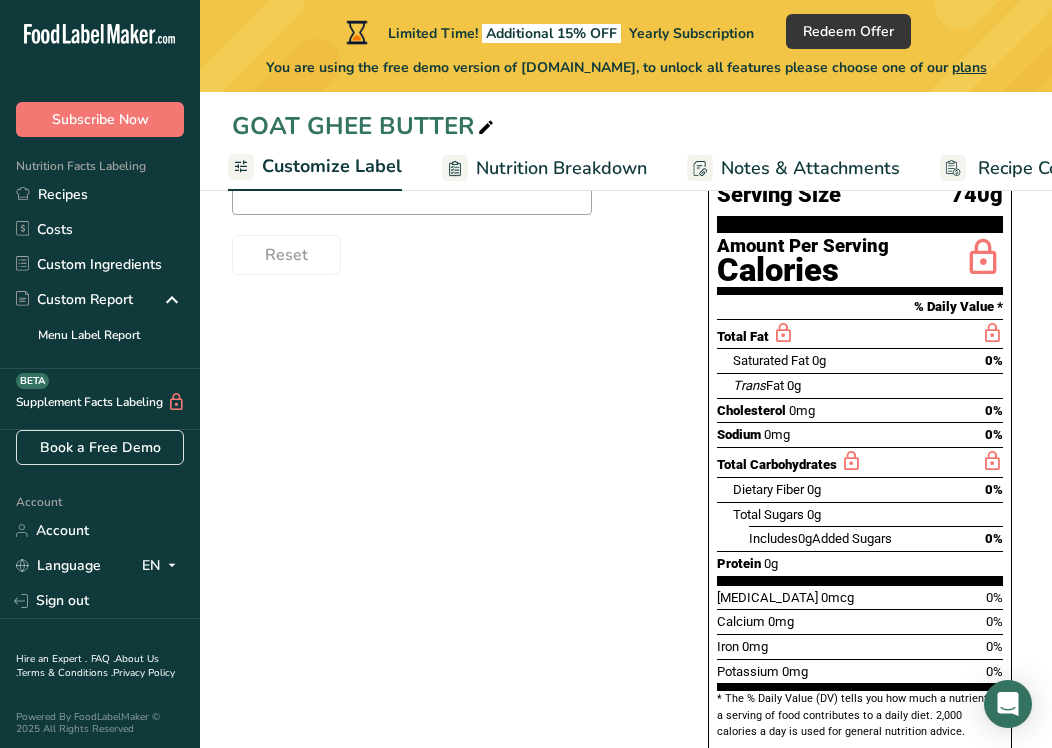scroll, scrollTop: 313, scrollLeft: 0, axis: vertical 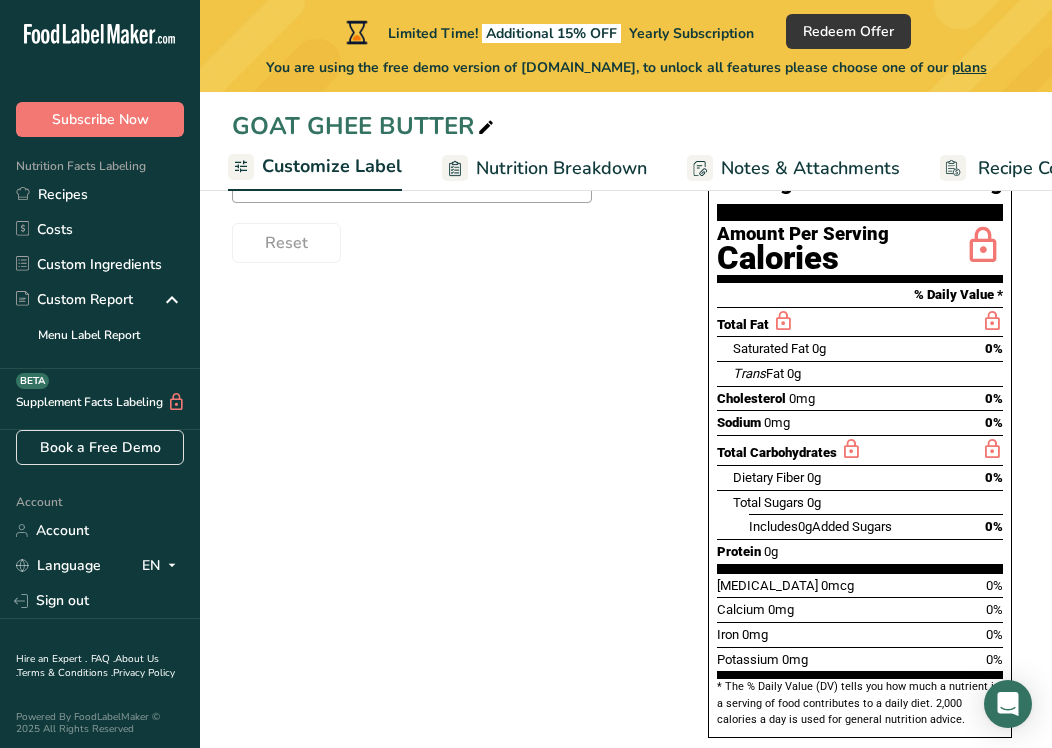 drag, startPoint x: 706, startPoint y: 290, endPoint x: 976, endPoint y: 748, distance: 531.66156 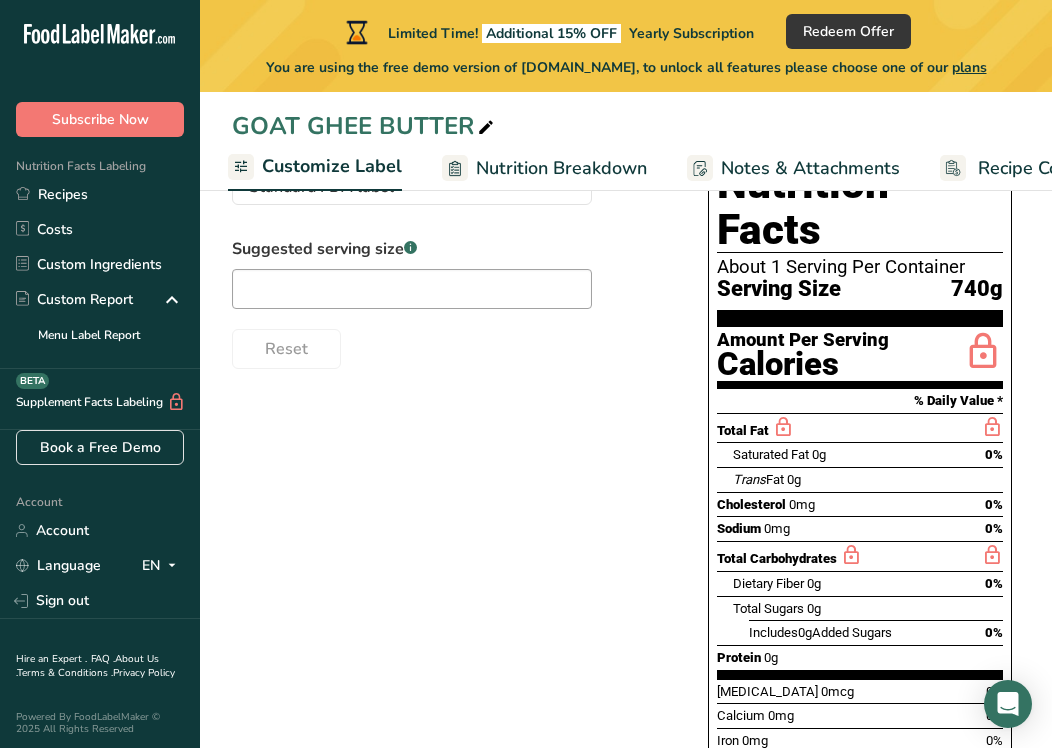 scroll, scrollTop: 208, scrollLeft: 0, axis: vertical 